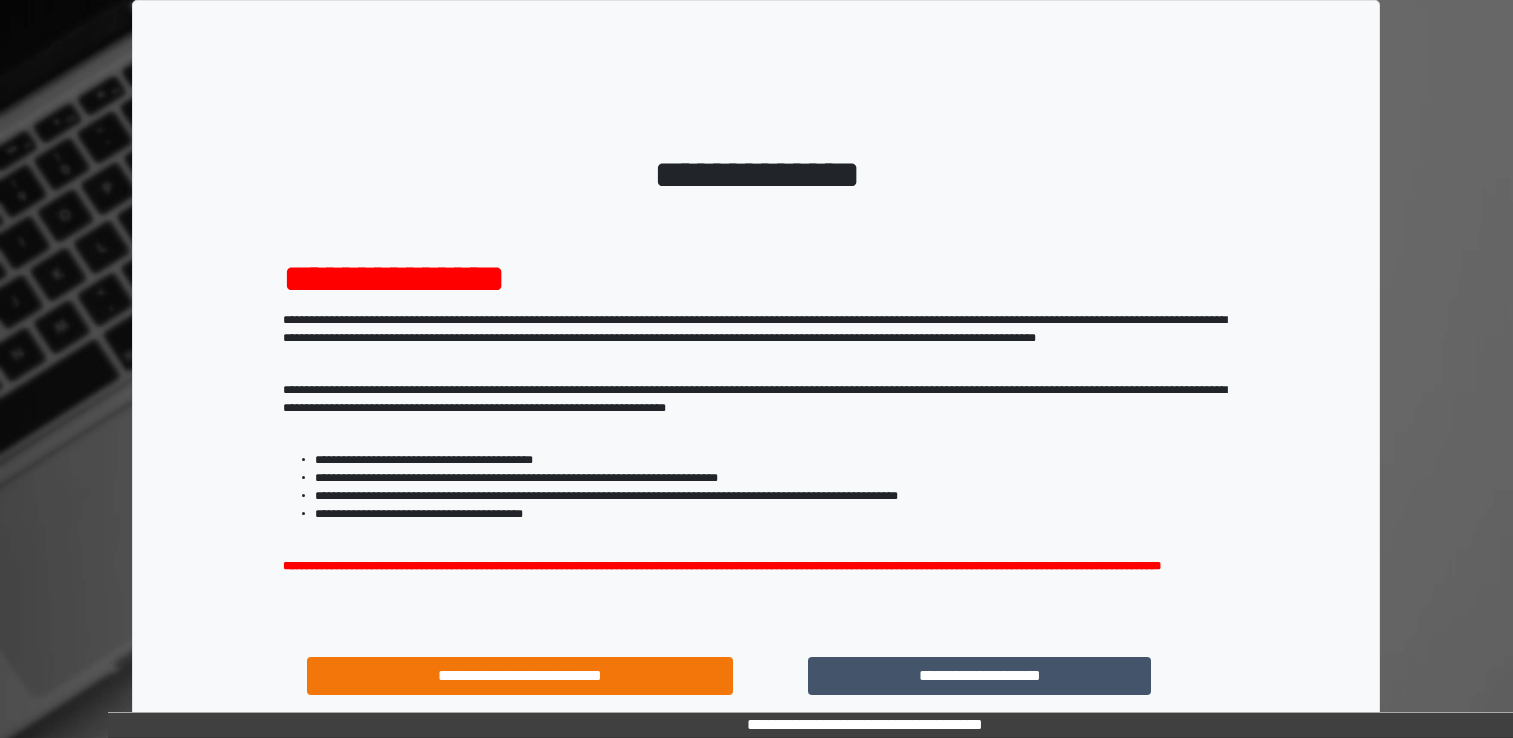 scroll, scrollTop: 0, scrollLeft: 0, axis: both 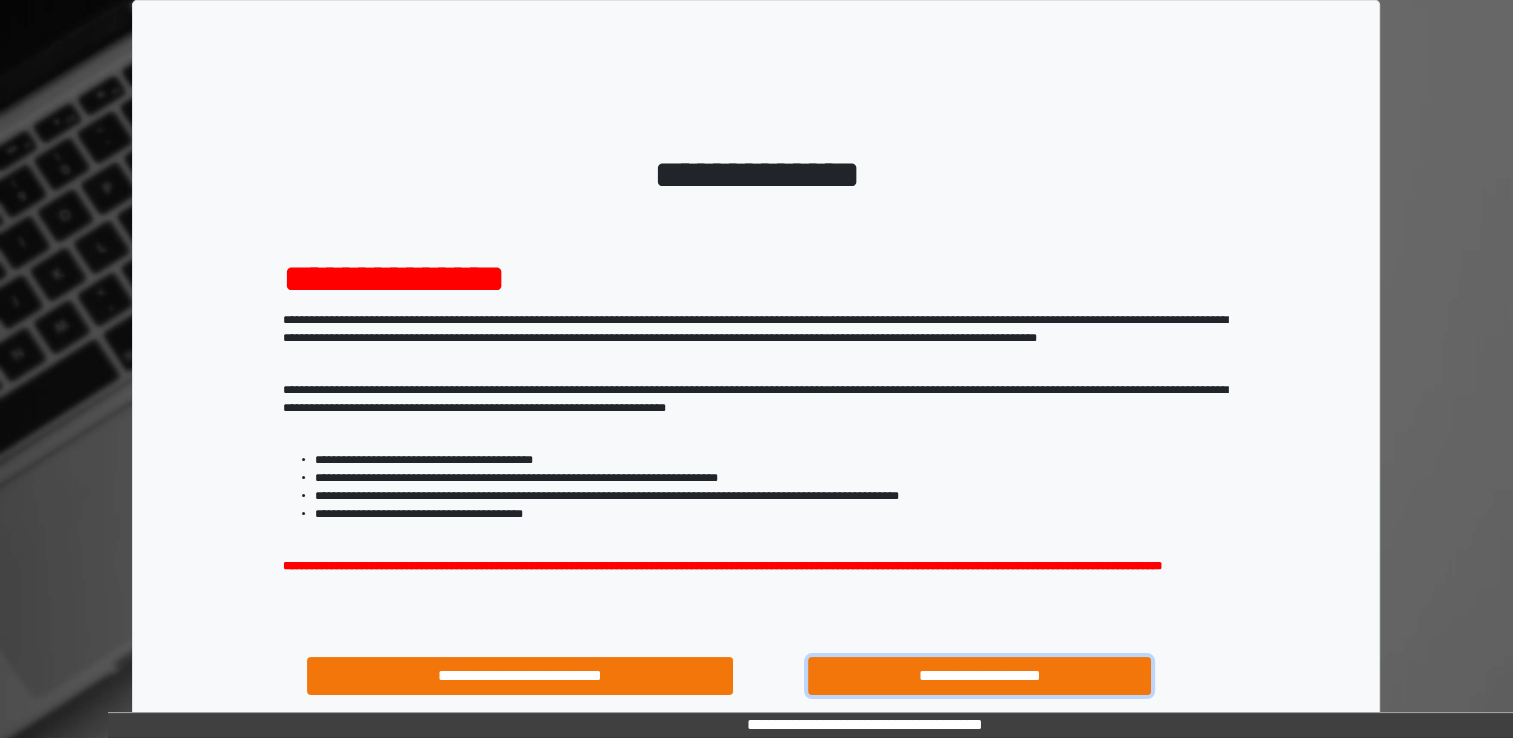 click on "**********" at bounding box center [980, 676] 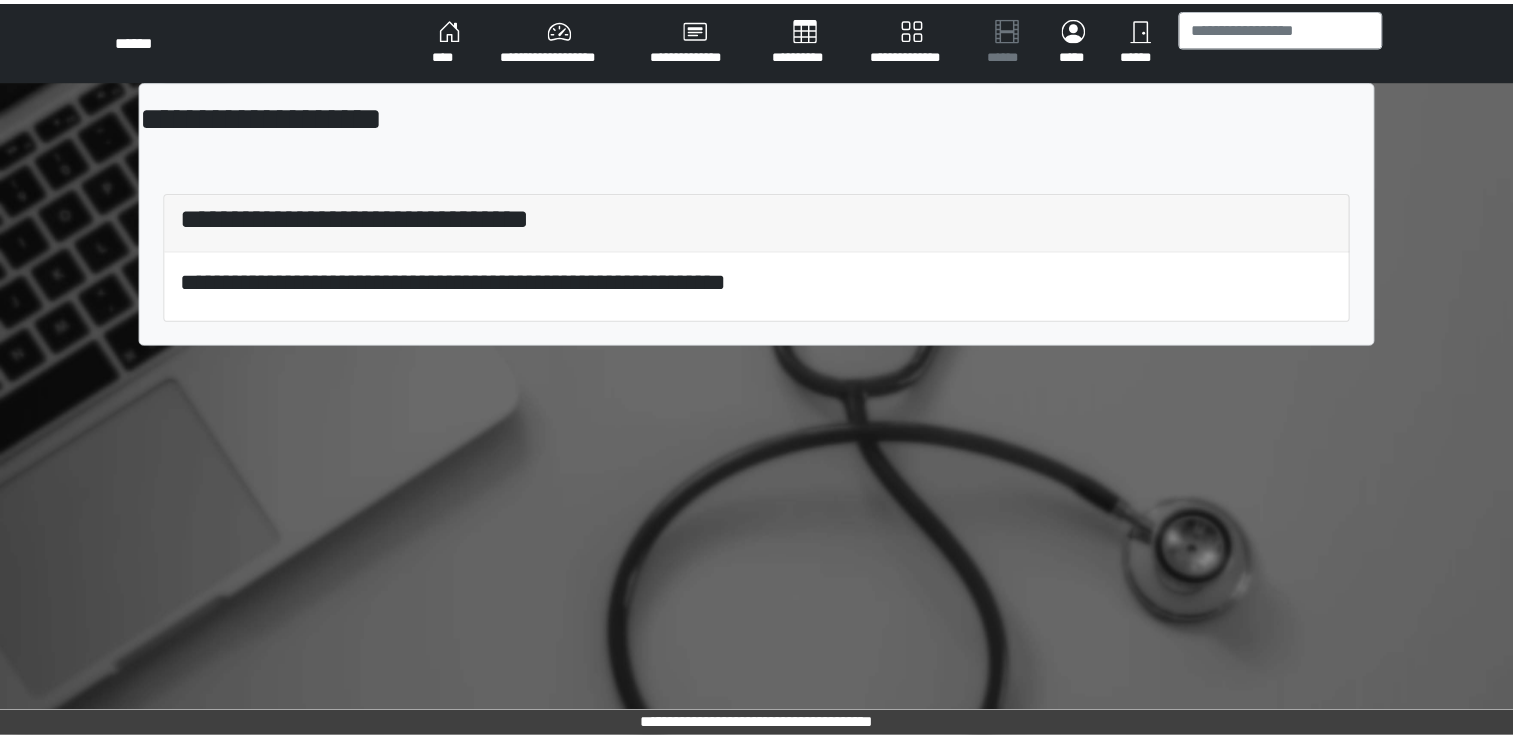 scroll, scrollTop: 0, scrollLeft: 0, axis: both 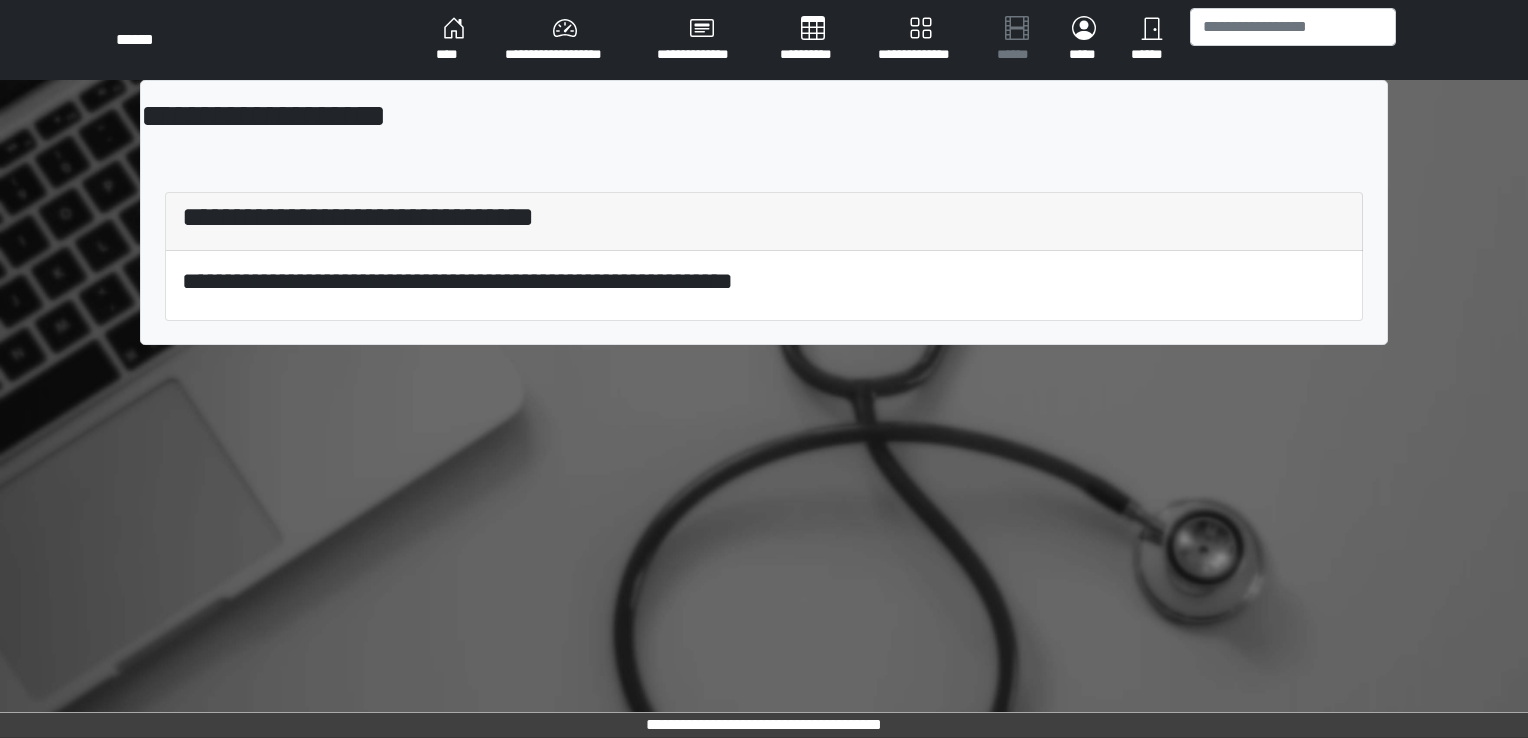 click on "[PASSPORT]" at bounding box center (454, 40) 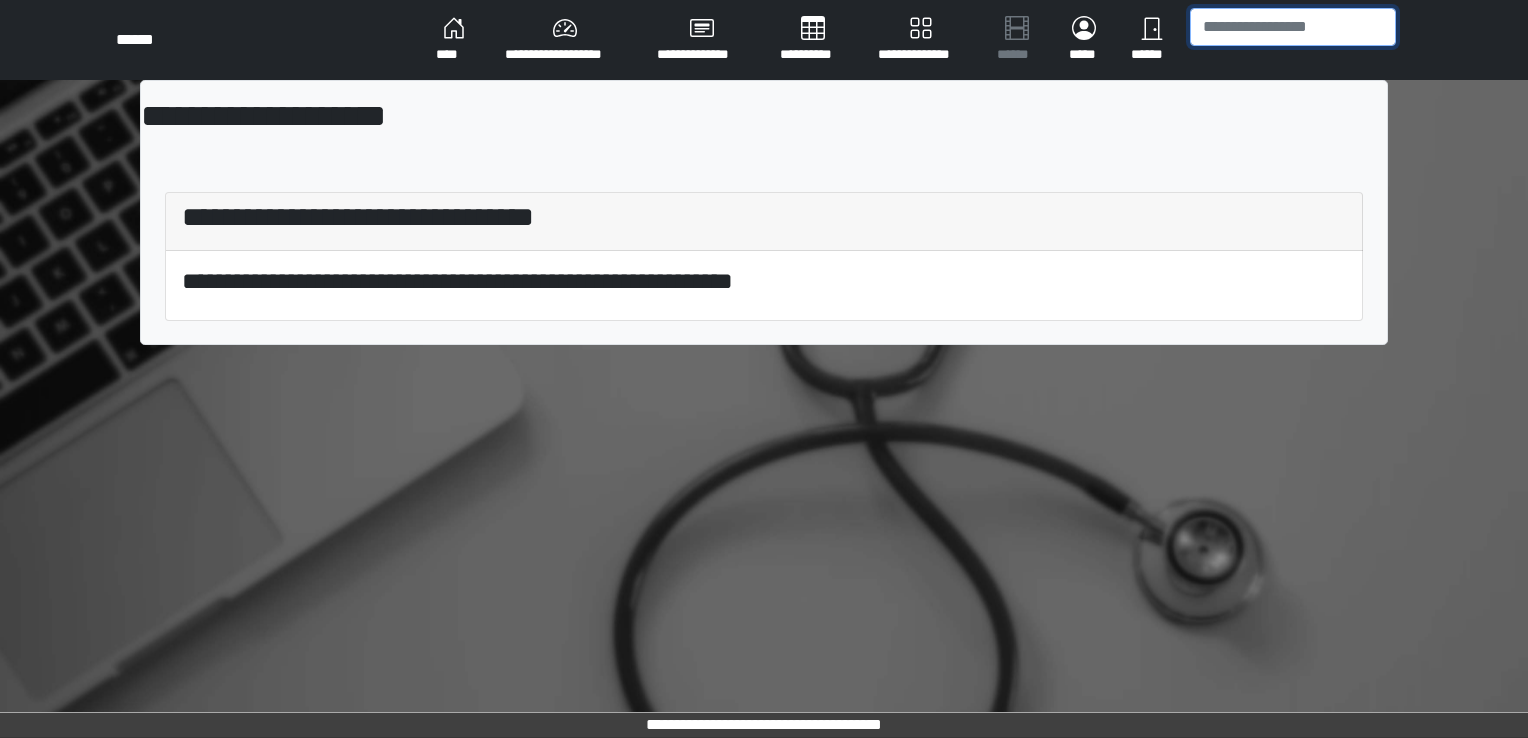 click at bounding box center [1293, 27] 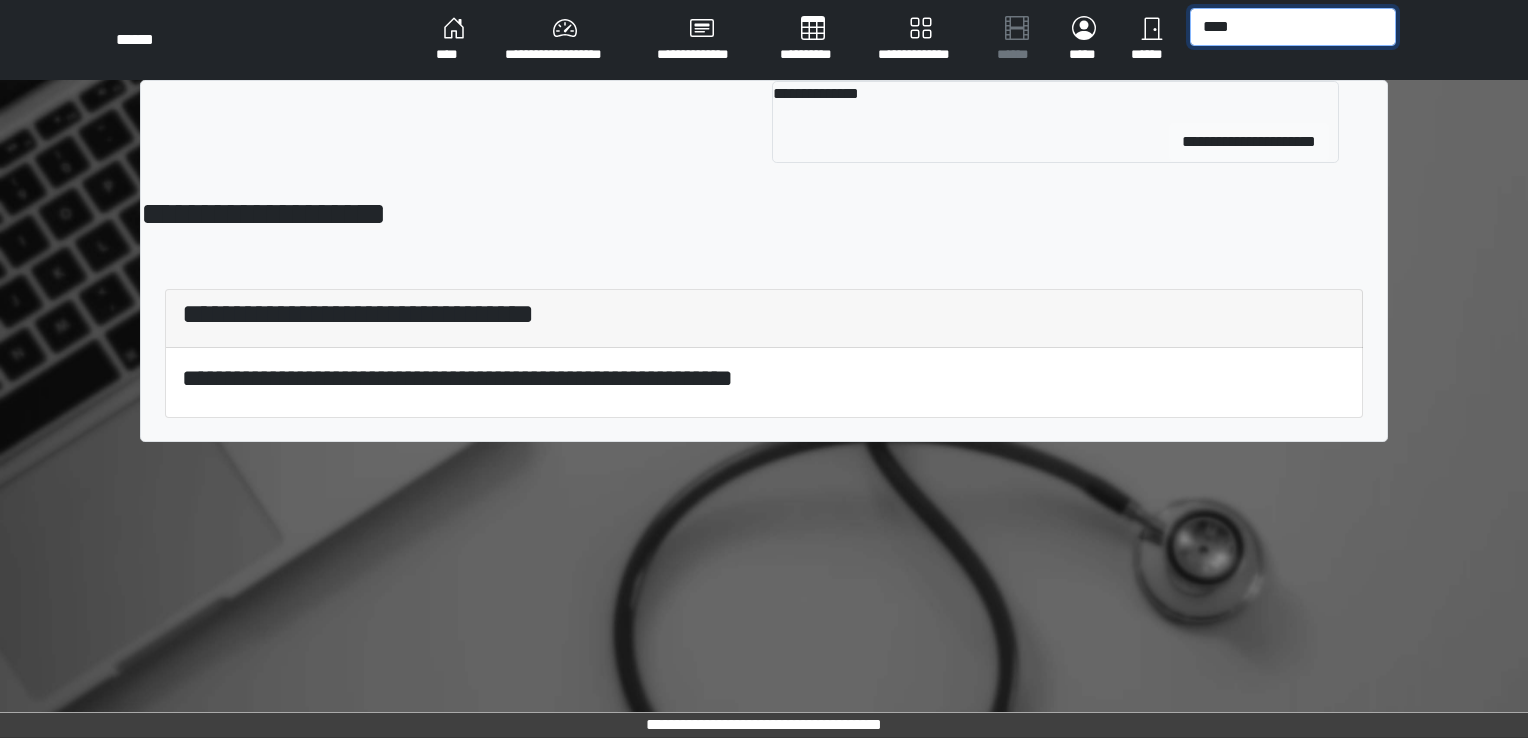 type on "[PASSPORT]" 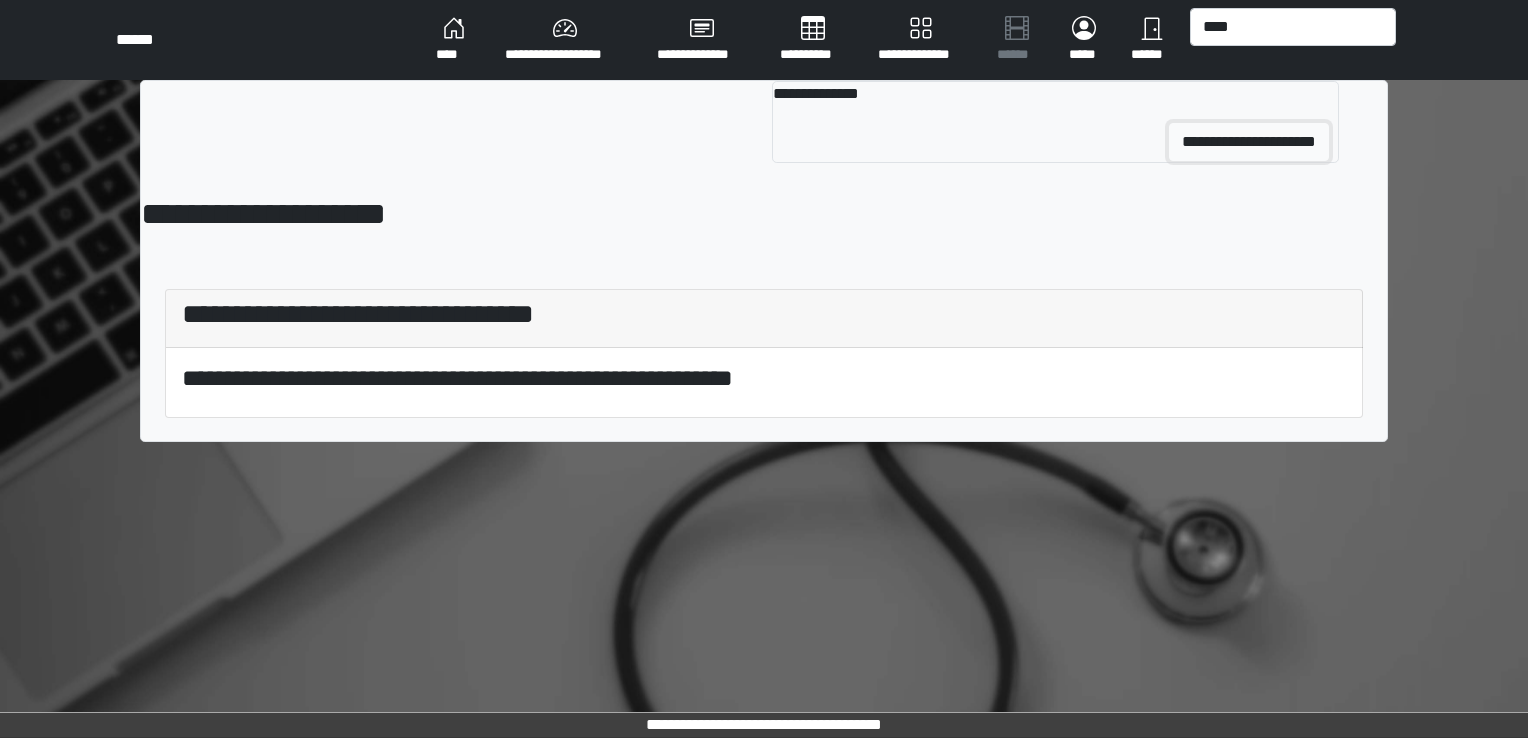 click on "[FIRST] [LAST]" at bounding box center (1249, 142) 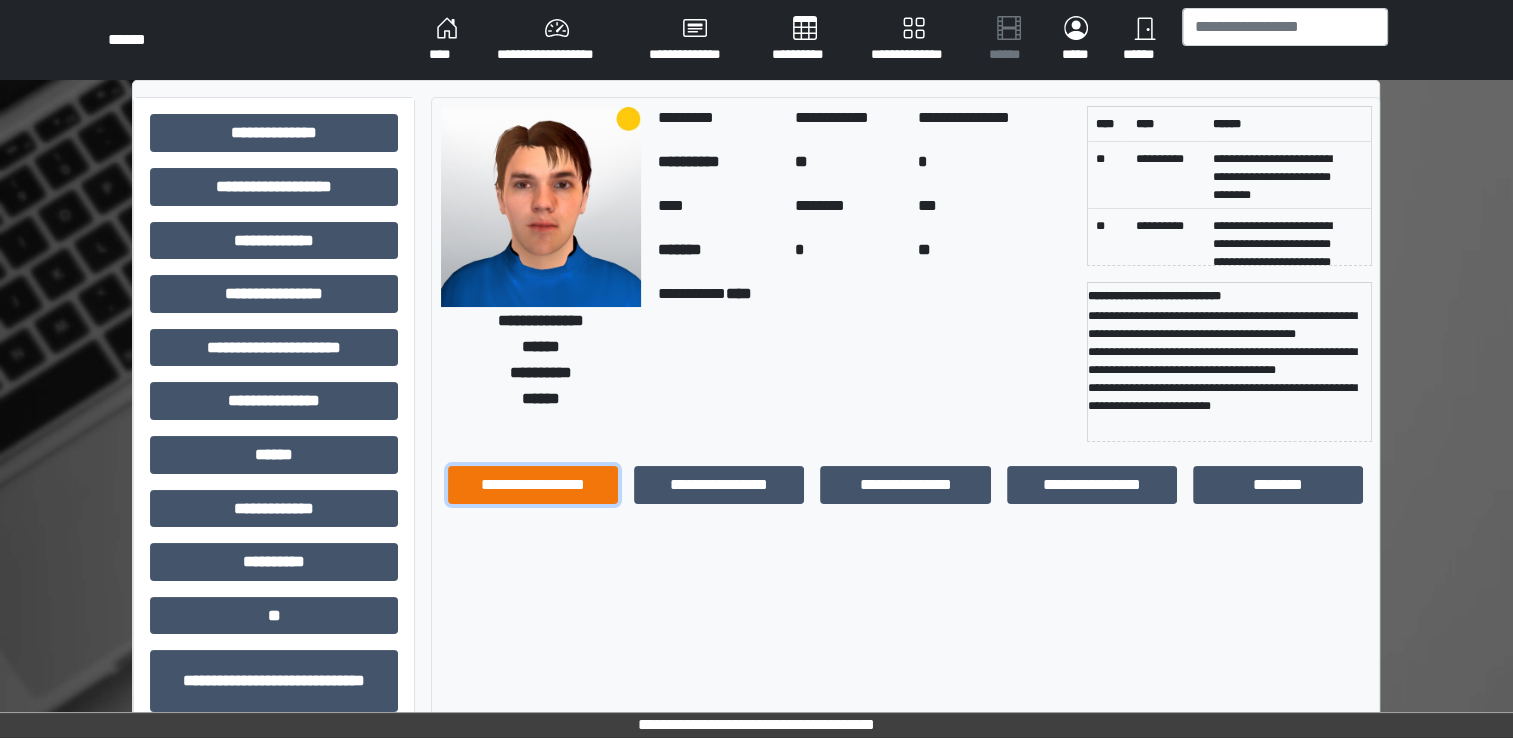 click on "[DRIVER_LICENSE]" at bounding box center [533, 485] 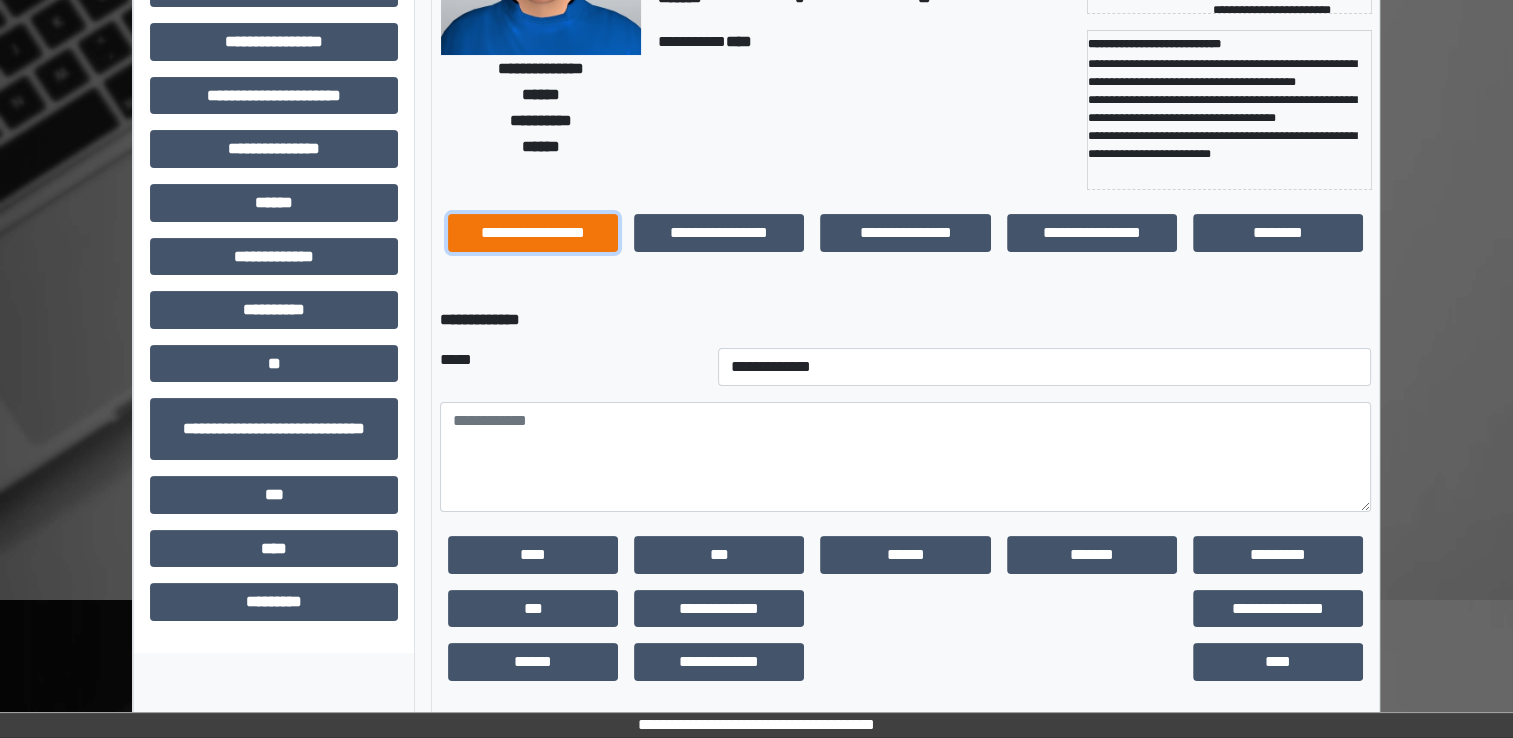scroll, scrollTop: 254, scrollLeft: 0, axis: vertical 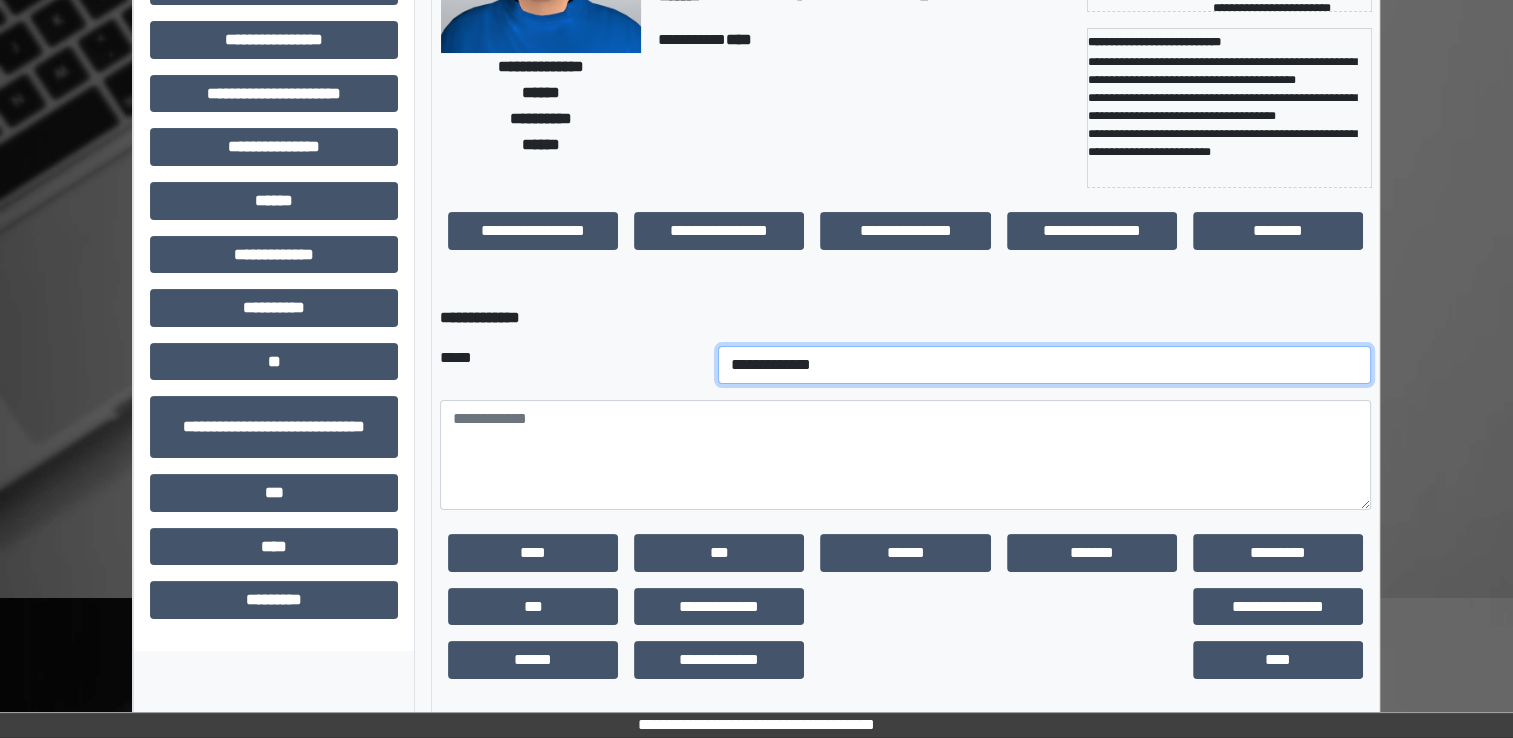 click on "[FIRST] [LAST] [NUMBER] [STREET], [CITY], [STATE] [ZIP_CODE] [COUNTRY] [PHONE] [EMAIL] [DOB] [AGE] [GENDER] [NATIONALITY] [OCCUPATION] [EMPLOYER] [MARITAL_STATUS] [SPOUSE_NAME] [CHILDREN_NAMES] [PET_NAME] [VEHICLE_MAKE] [VEHICLE_MODEL] [VEHICLE_YEAR] [LICENSE_PLATE]" at bounding box center [1045, 365] 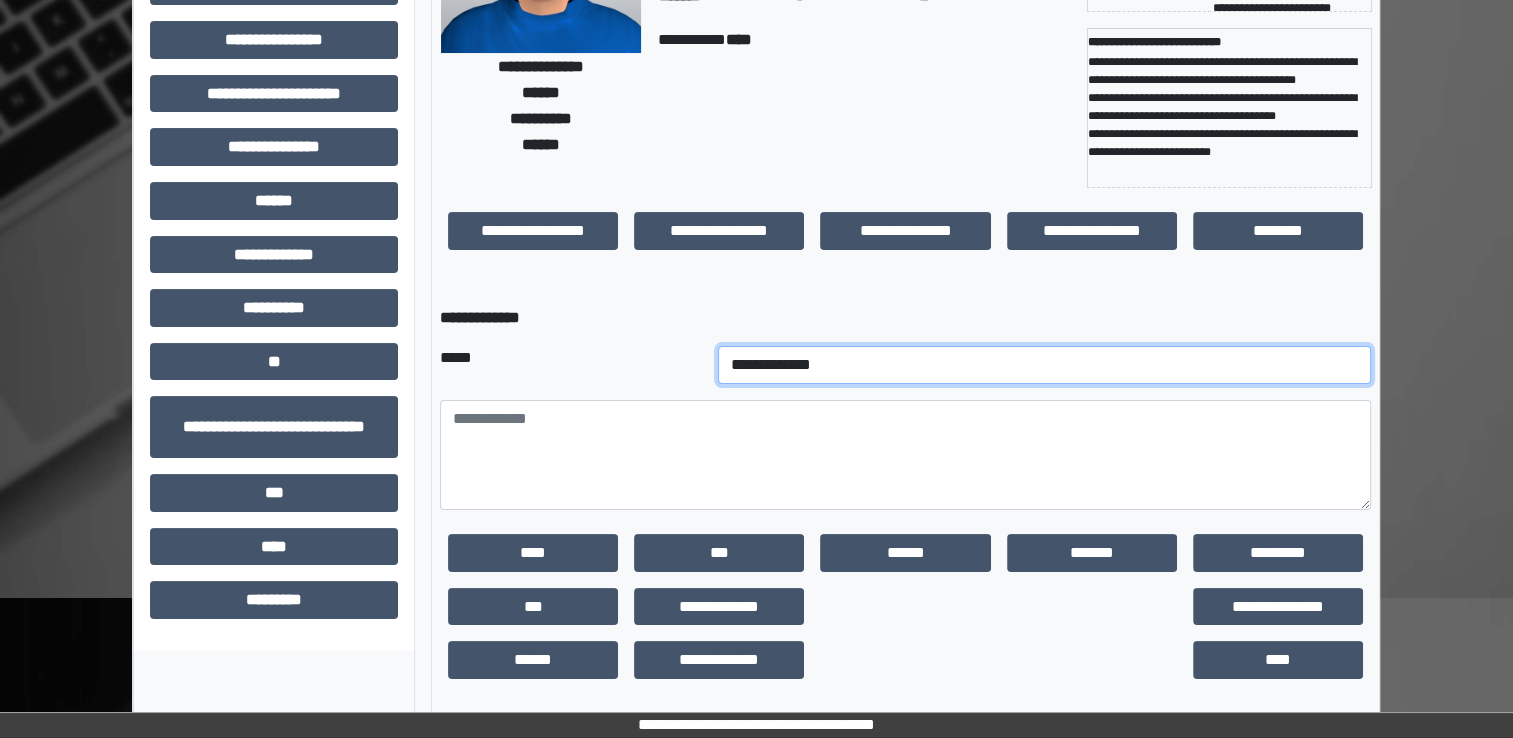 select on "[FIRST]" 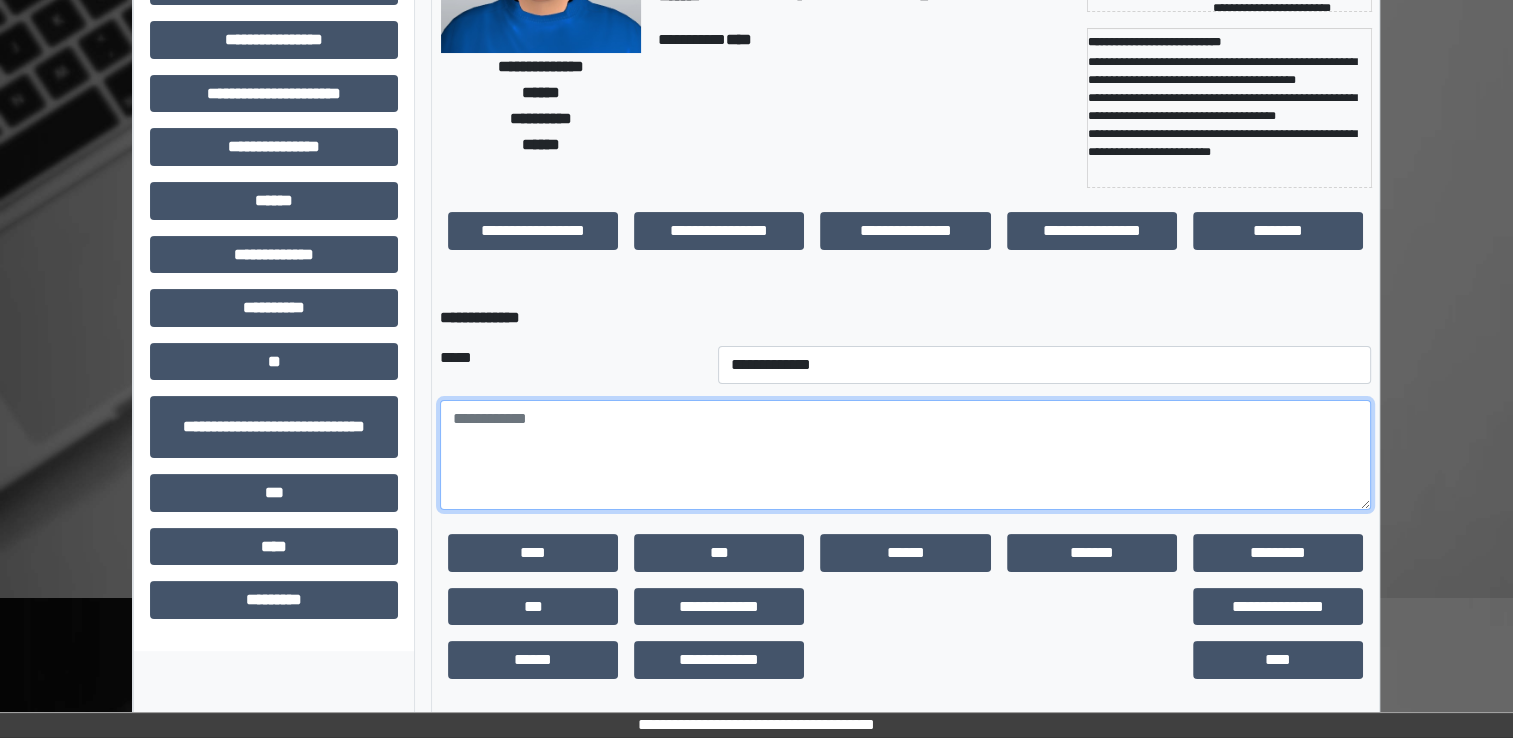click at bounding box center (905, 455) 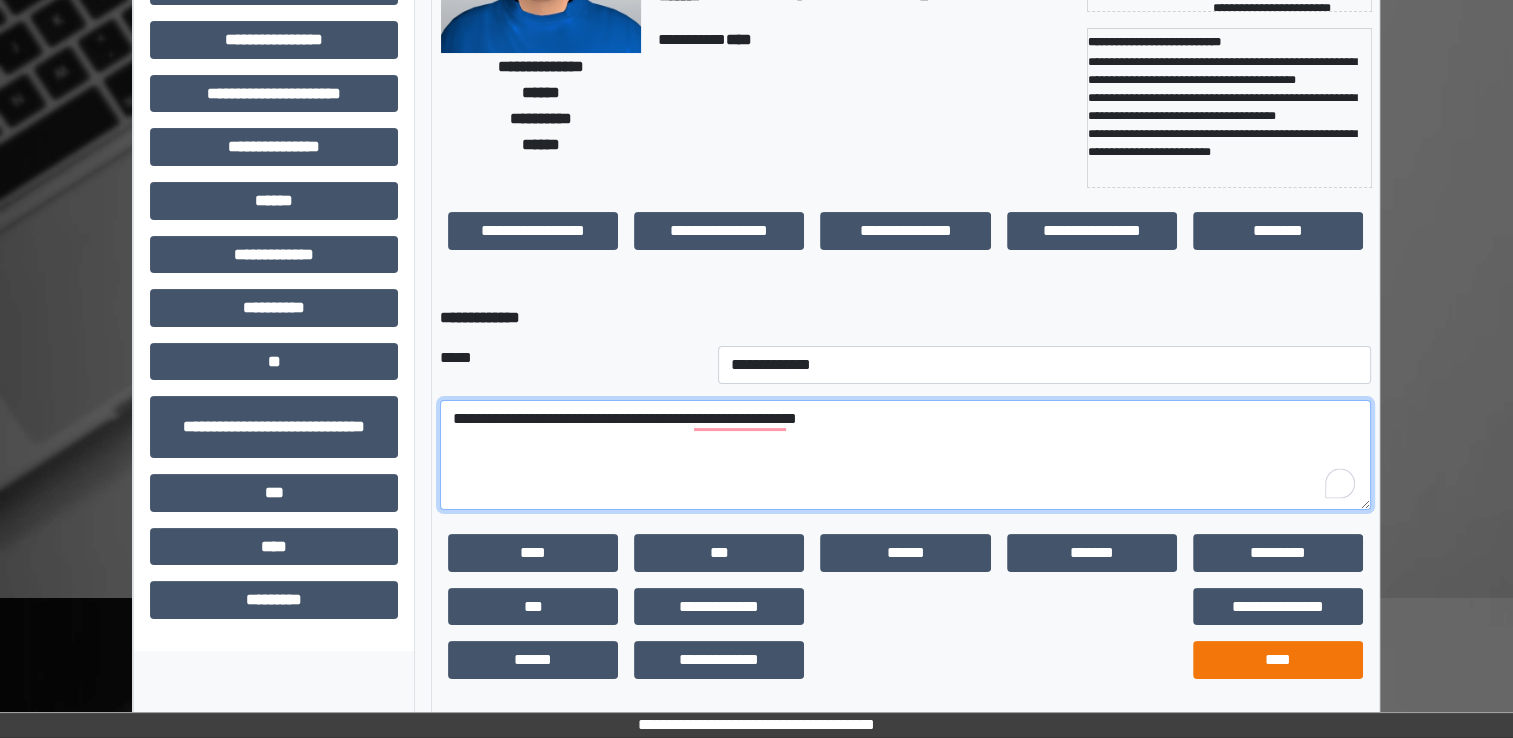 type on "[NUMBER] [STREET], [CITY], [STATE]" 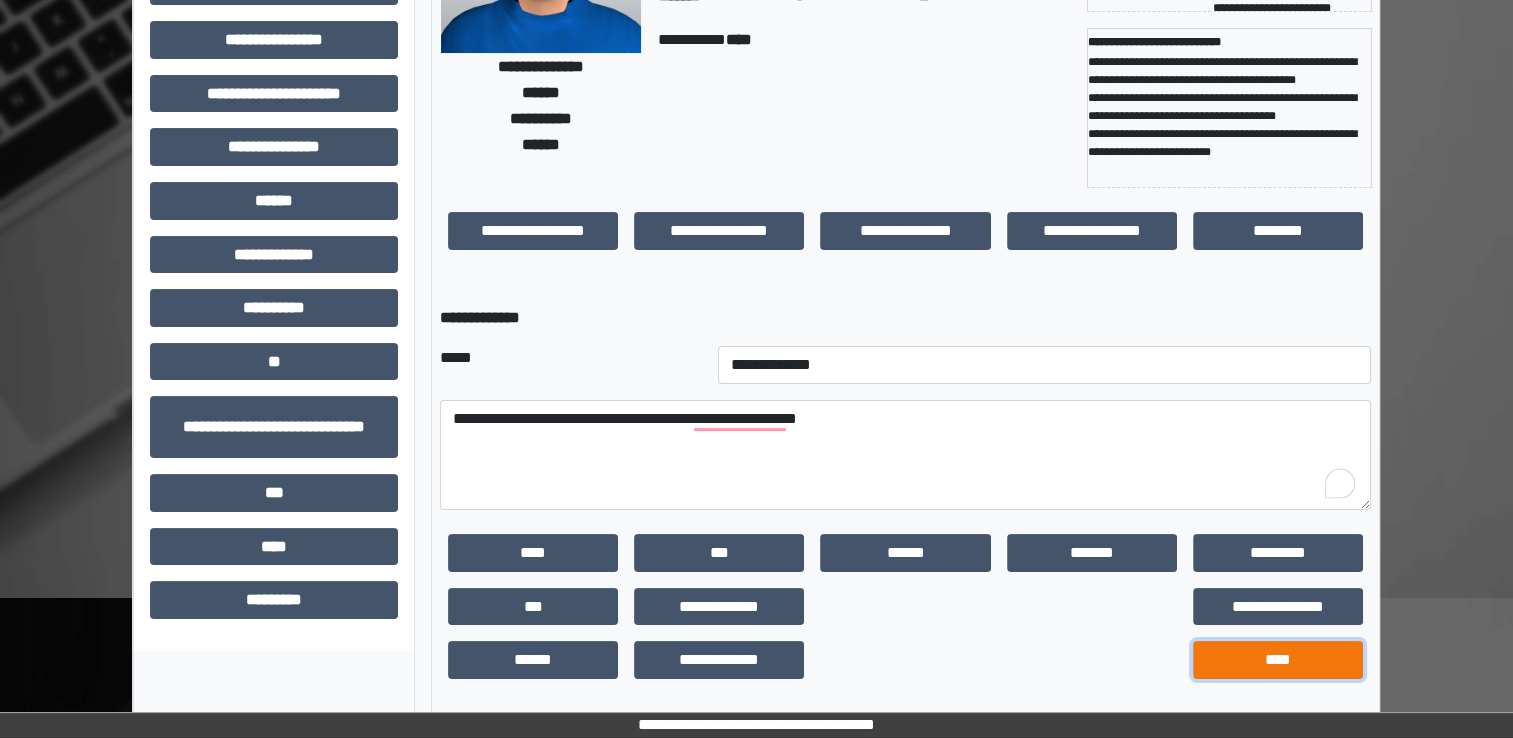 click on "[PASSPORT]" at bounding box center [533, 553] 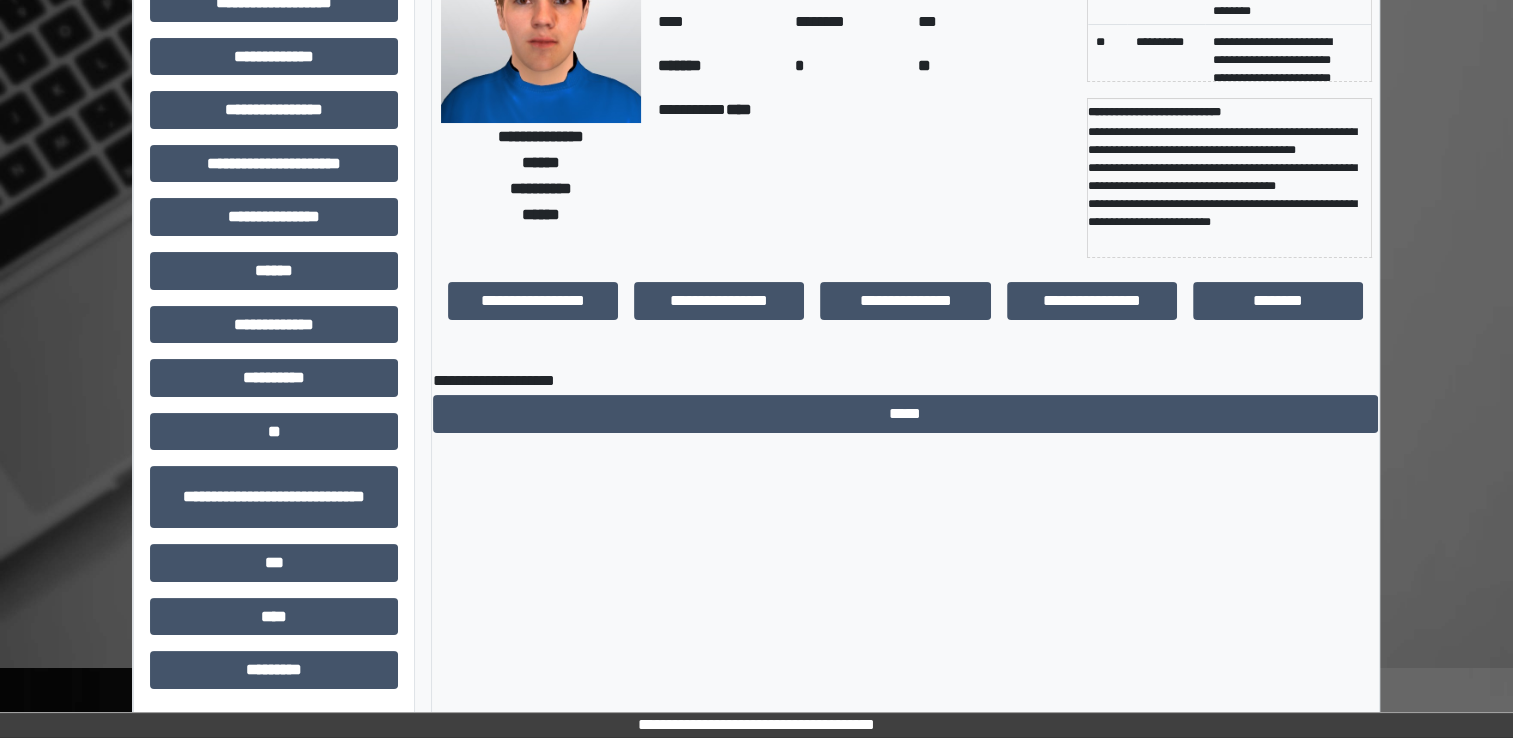 scroll, scrollTop: 184, scrollLeft: 0, axis: vertical 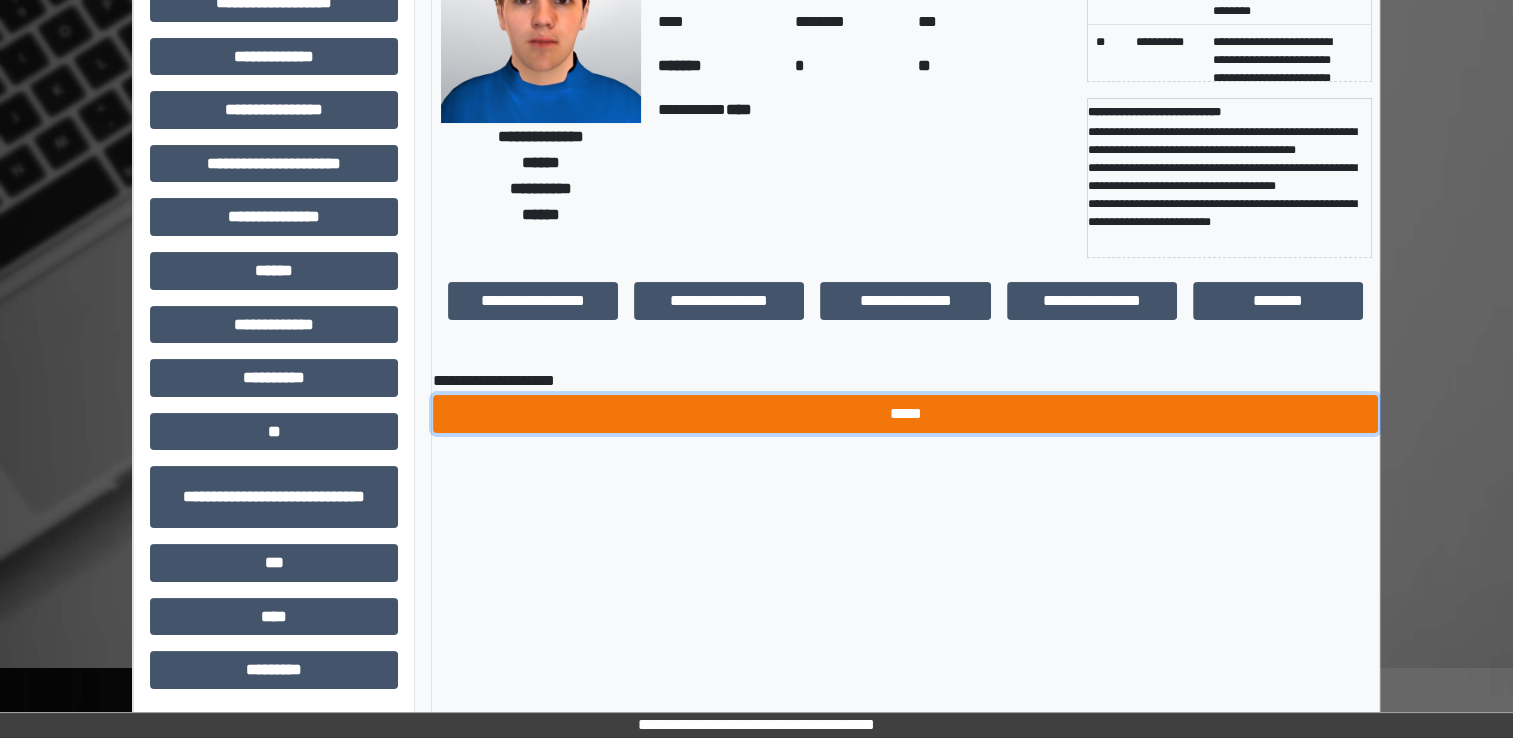 click on "[LAST]" at bounding box center (905, 414) 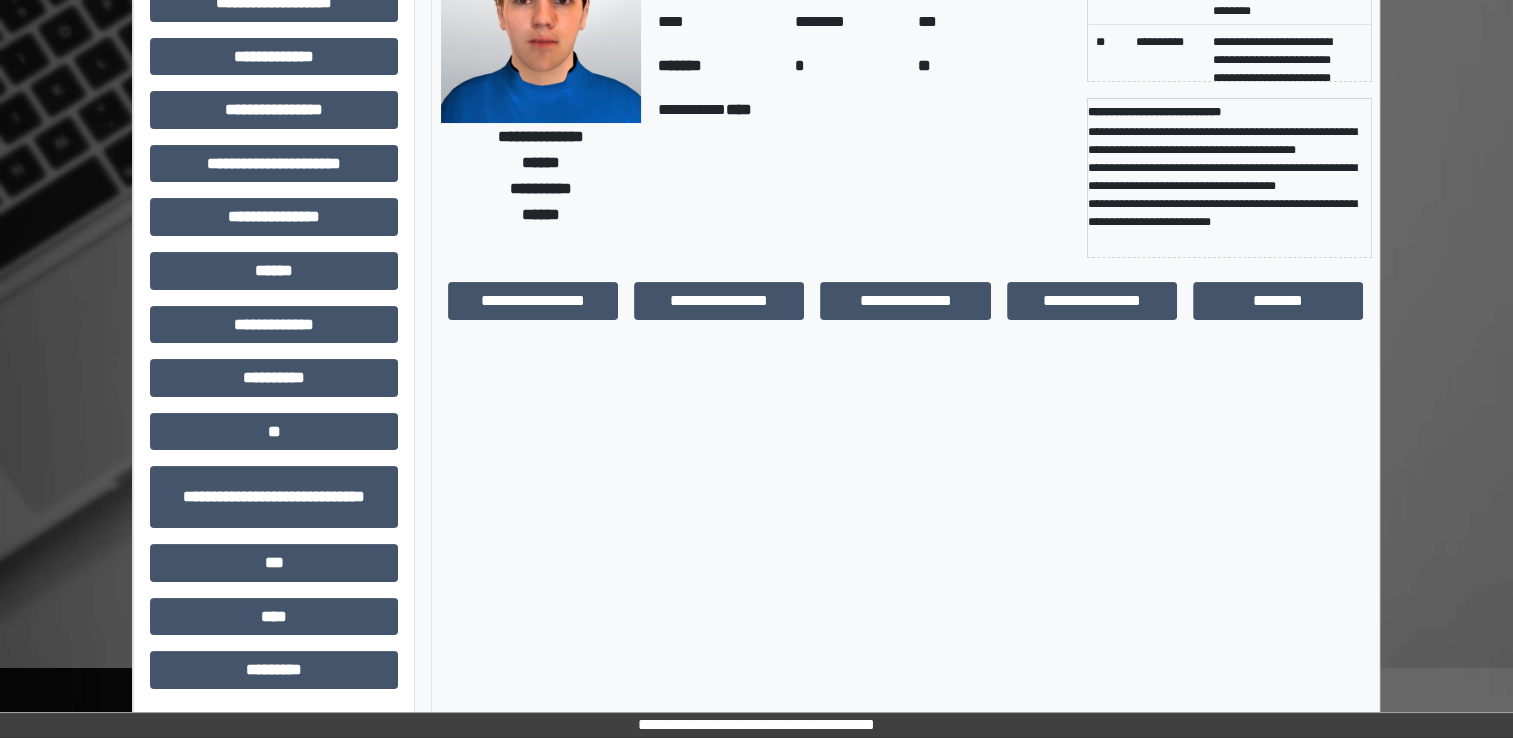 scroll, scrollTop: 0, scrollLeft: 0, axis: both 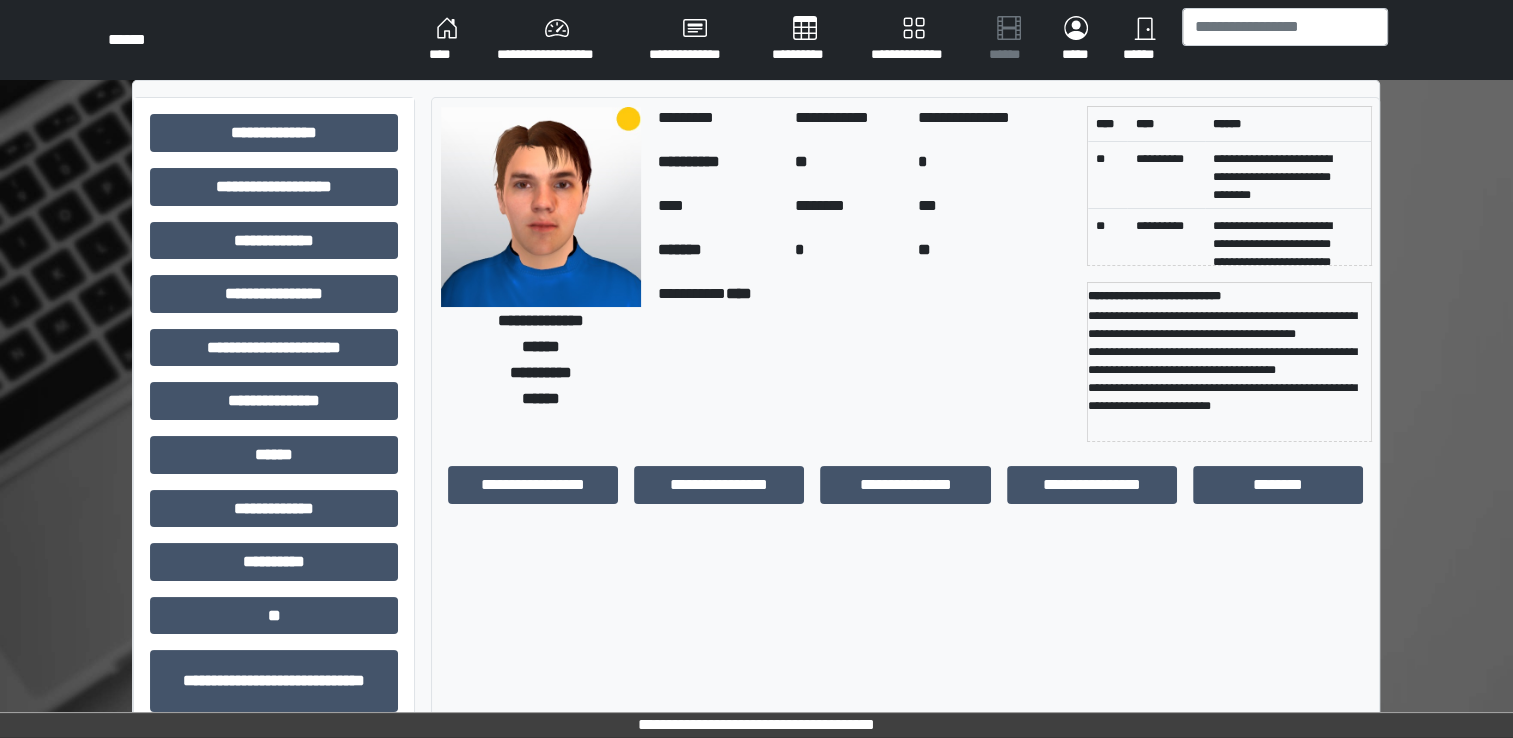 click on "[PASSPORT]" at bounding box center (447, 40) 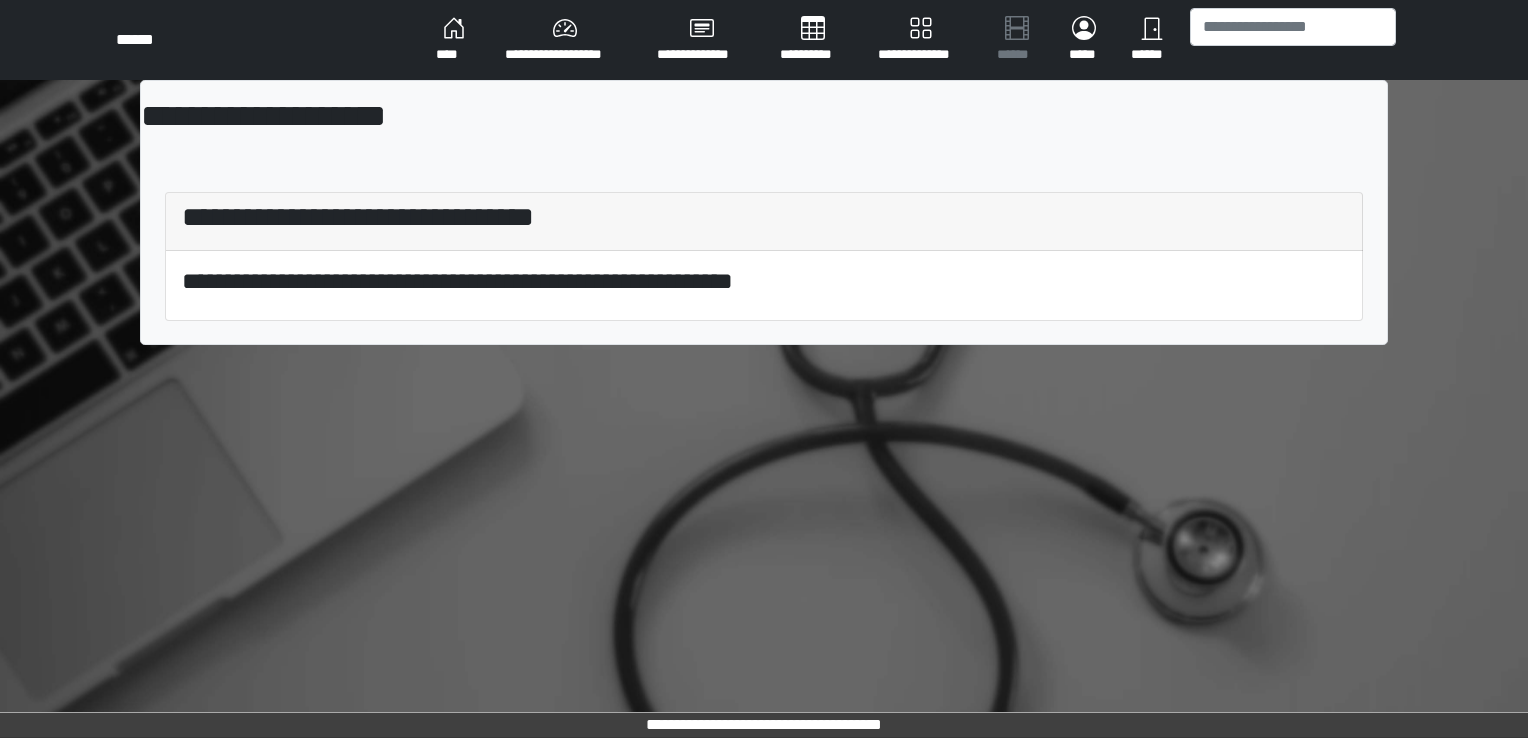 click on "[FIRST] [LAST] [NUMBER] [STREET], [CITY], [STATE] [ZIP_CODE] [COUNTRY] [PHONE] [EMAIL] [DOB] [AGE] [GENDER] [NATIONALITY] [OCCUPATION] [EMPLOYER] [MARITAL_STATUS] [SPOUSE_NAME] [CHILDREN_NAMES] [PET_NAME] [VEHICLE_MAKE] [VEHICLE_MODEL] [VEHICLE_YEAR] [LICENSE_PLATE]" at bounding box center (764, 369) 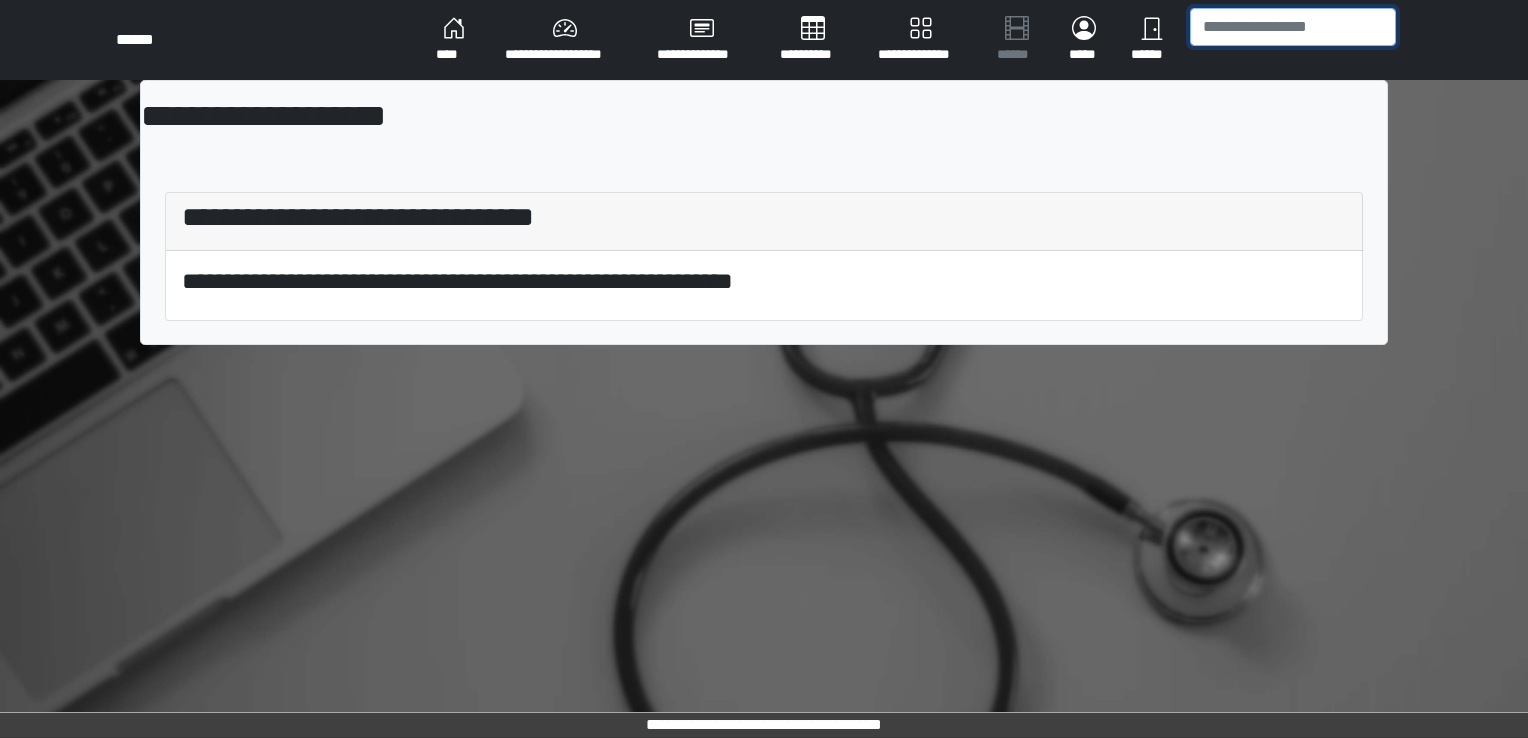 click at bounding box center (1293, 27) 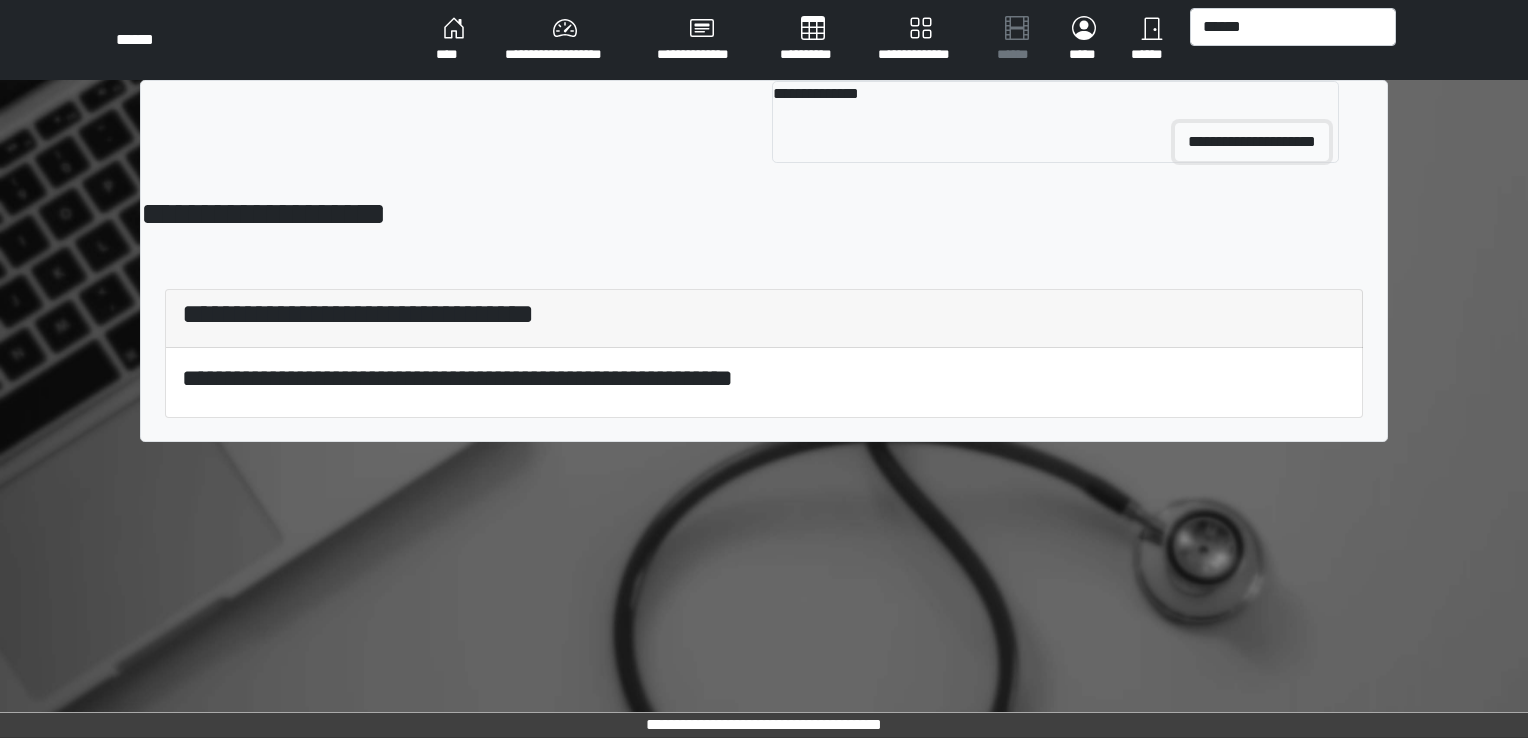 click on "[CREDIT_CARD]" at bounding box center [1252, 142] 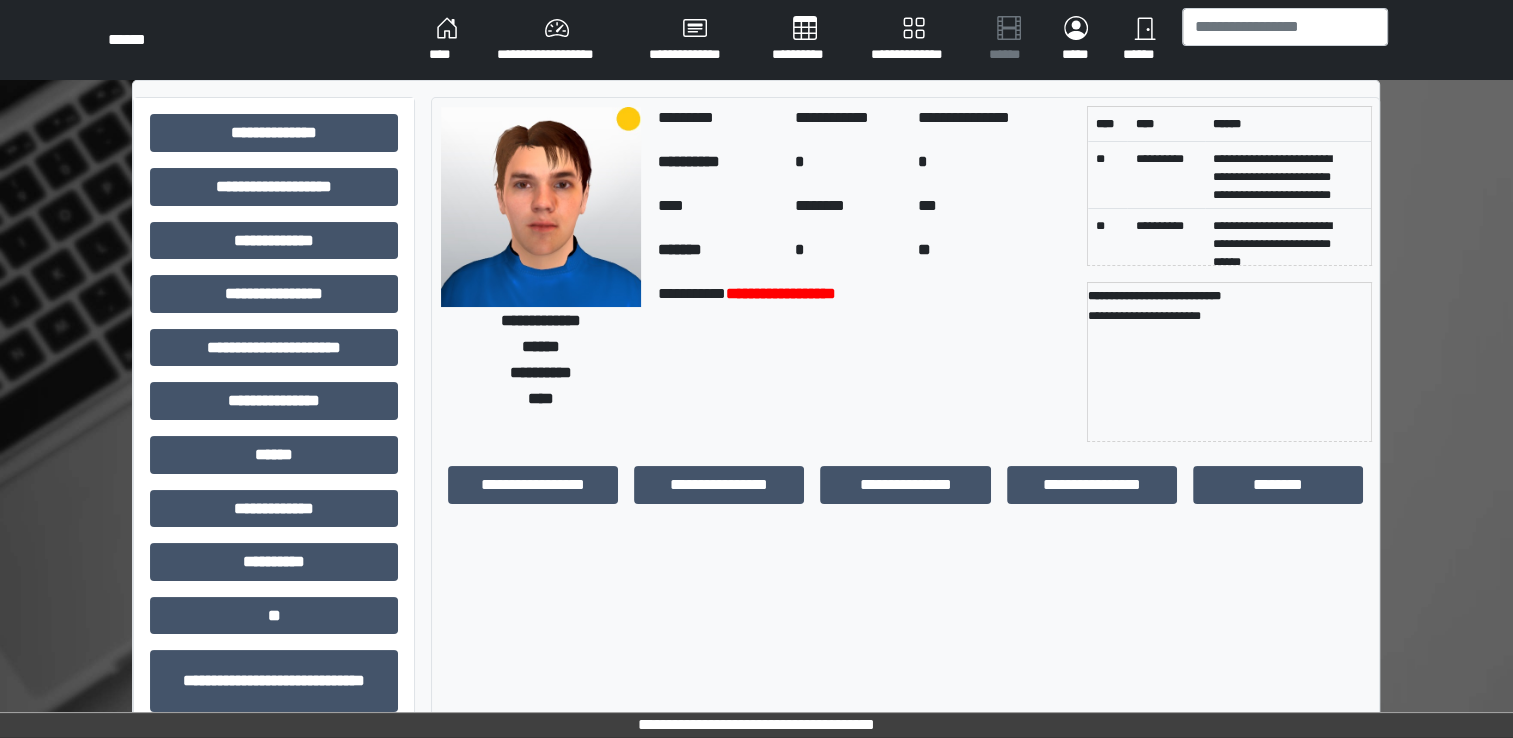 drag, startPoint x: 443, startPoint y: 38, endPoint x: 454, endPoint y: 62, distance: 26.400757 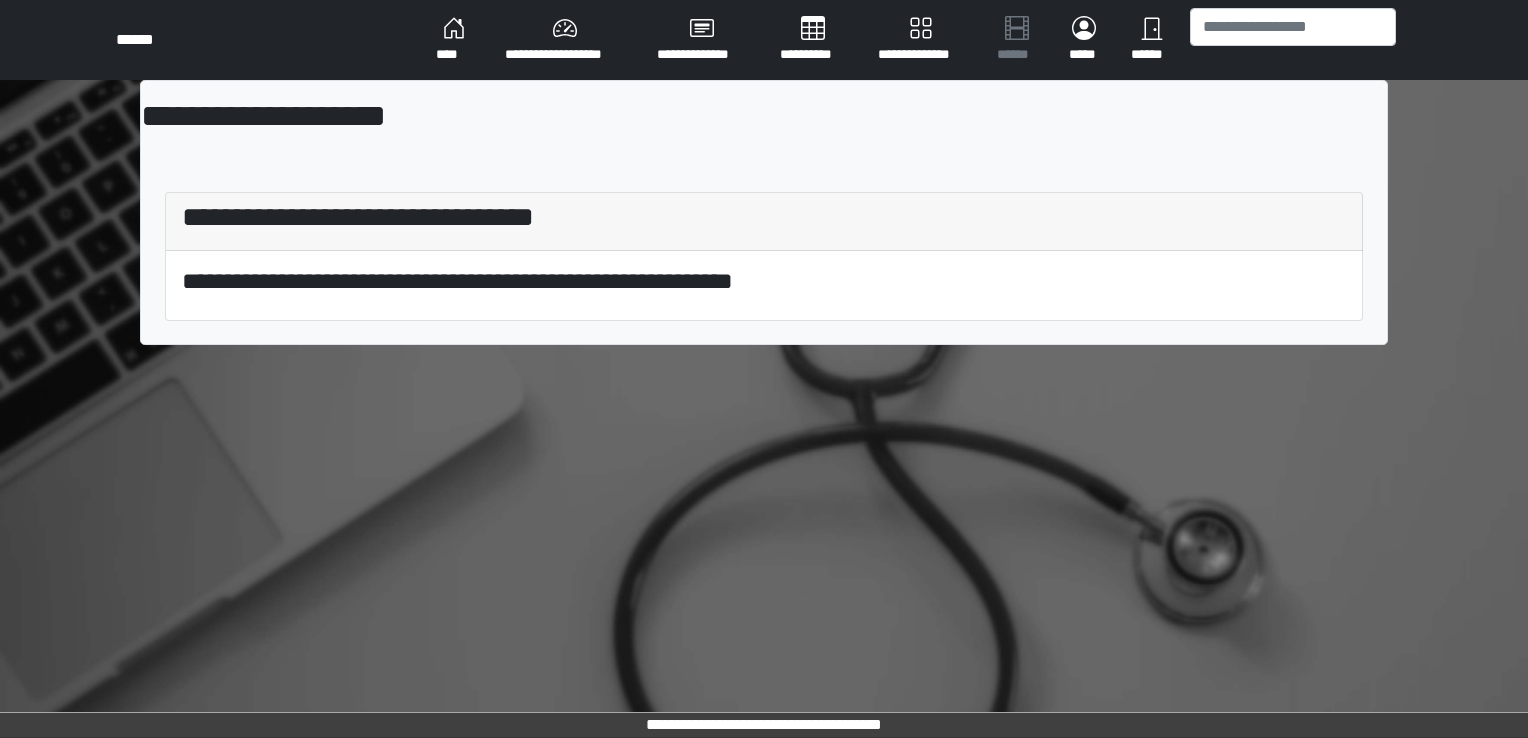 click on "[PASSPORT]" at bounding box center (454, 40) 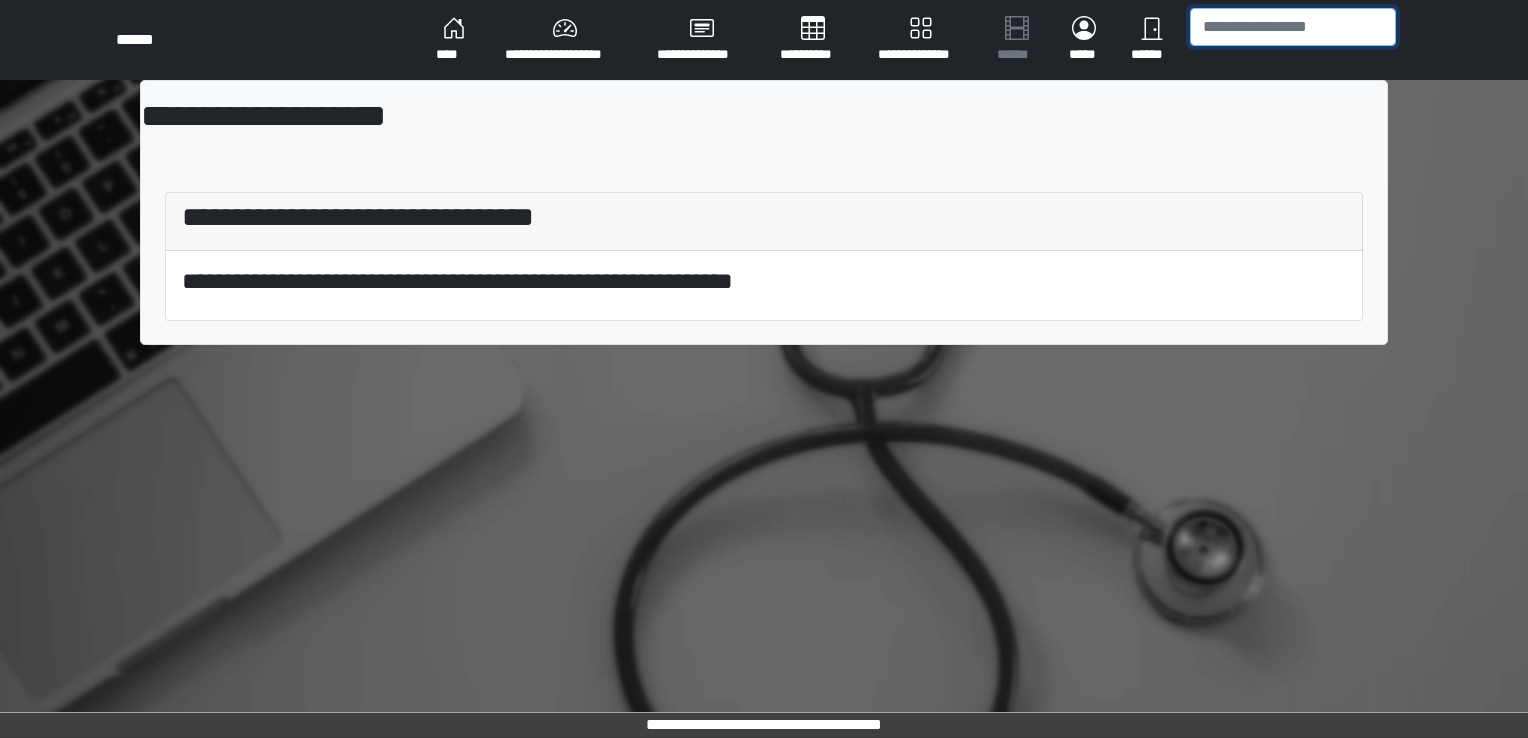 click at bounding box center (1293, 27) 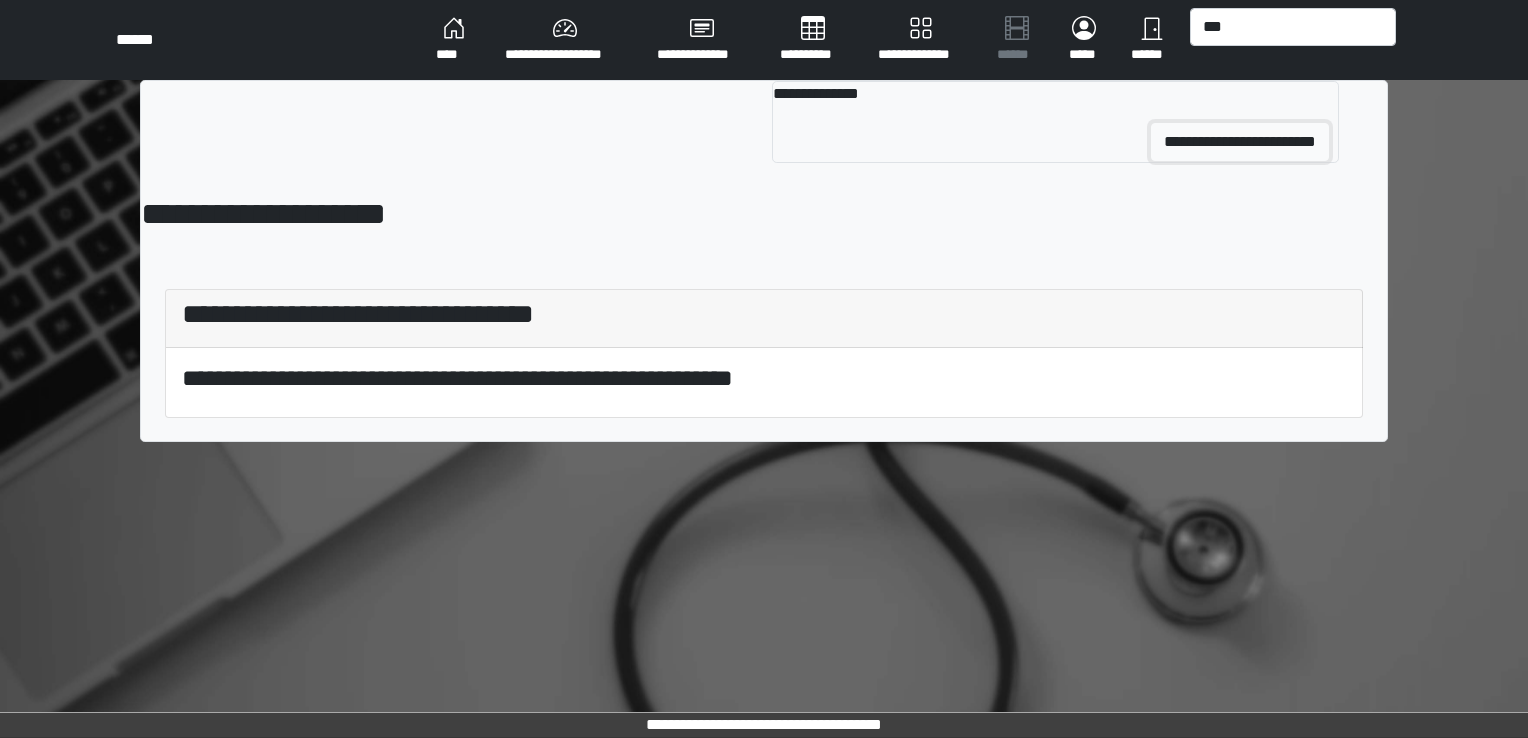 click on "[EMAIL]" at bounding box center [1240, 142] 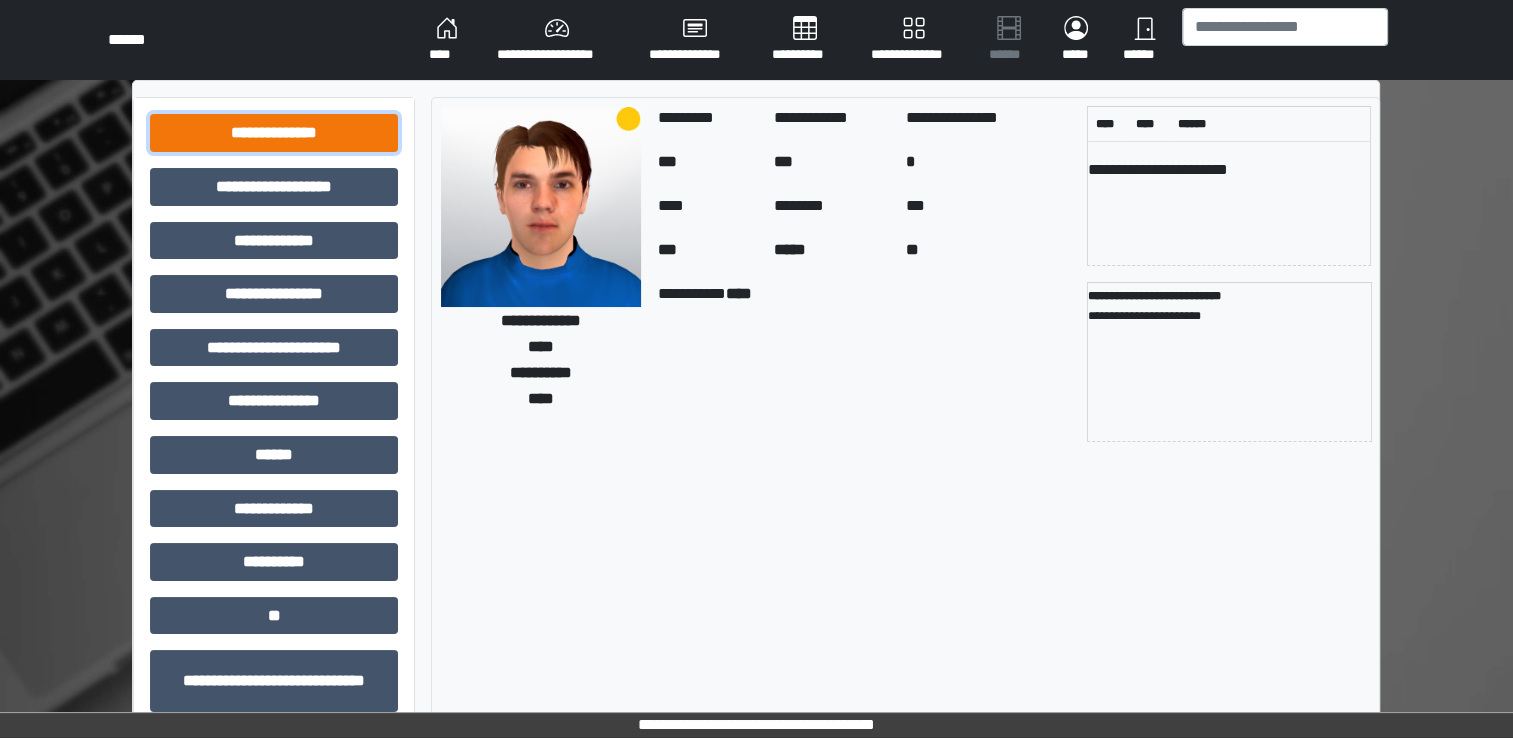 click on "[PHONE]" at bounding box center [274, 133] 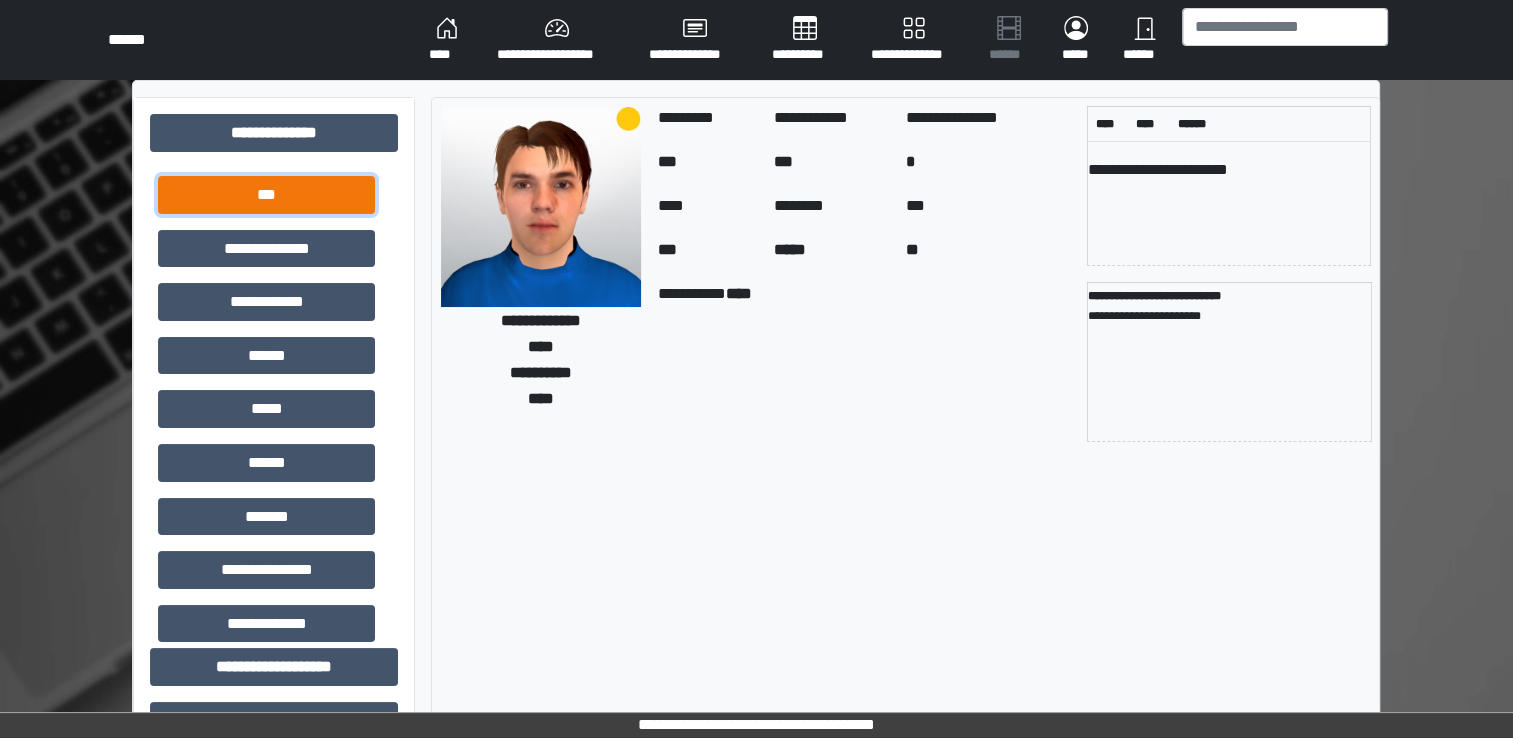 click on "[SSN]" at bounding box center (266, 195) 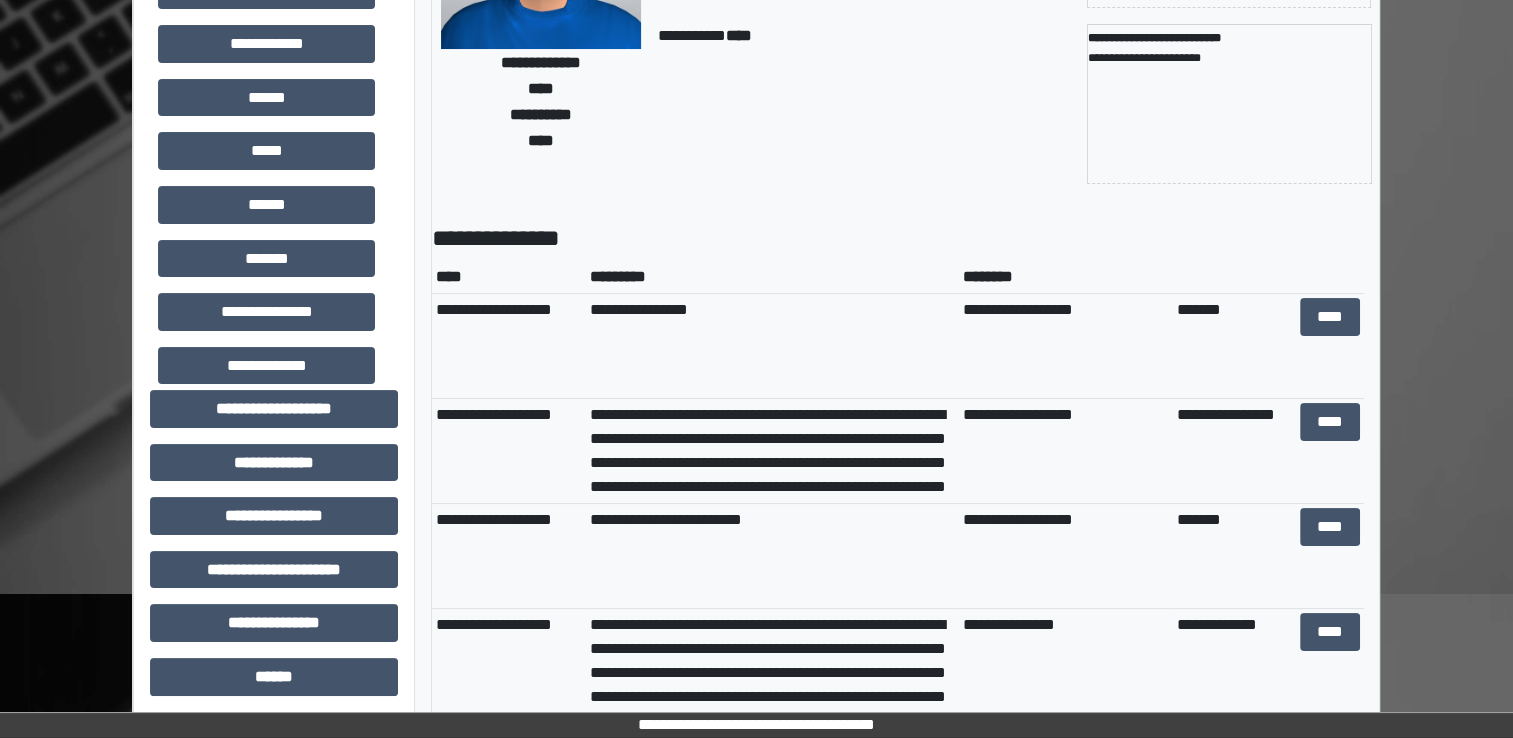 scroll, scrollTop: 300, scrollLeft: 0, axis: vertical 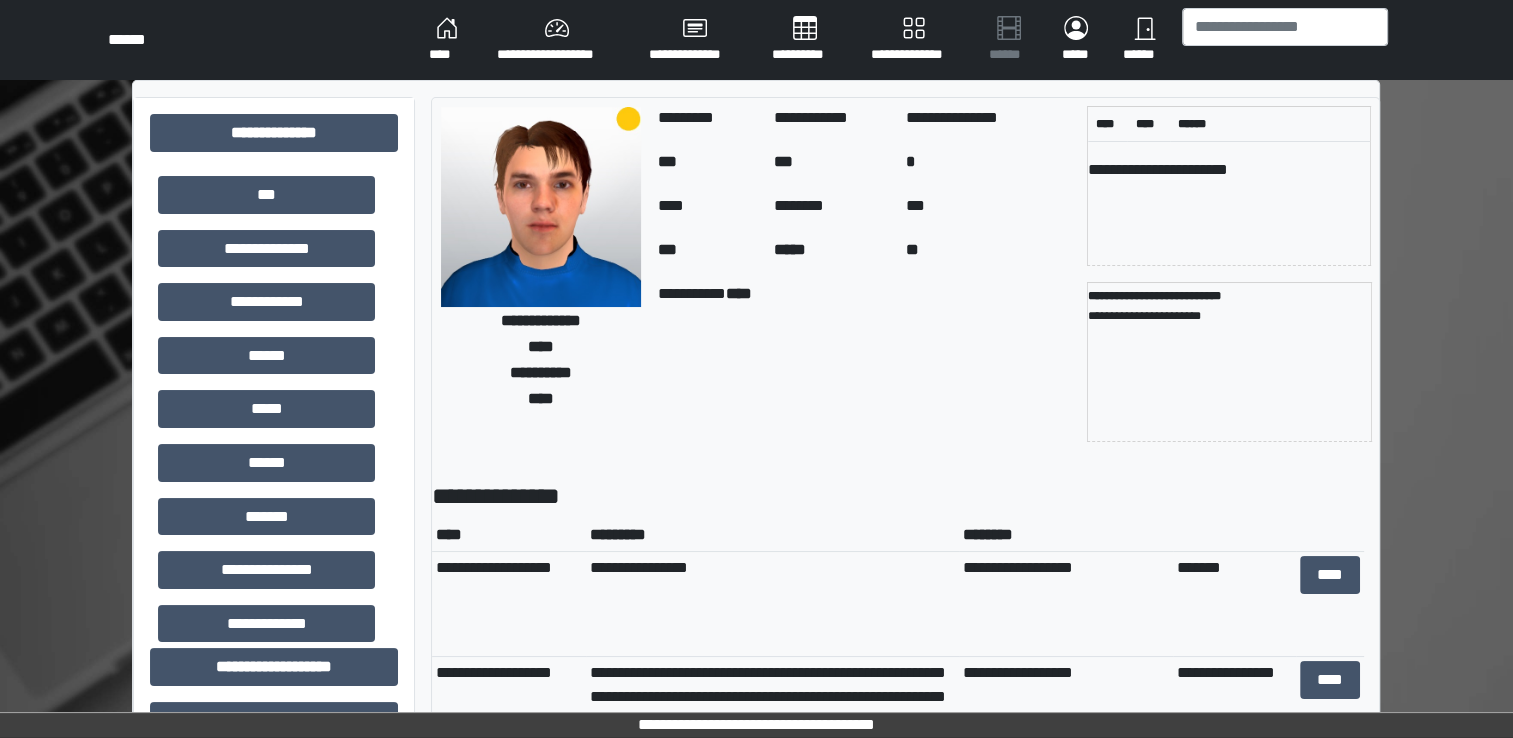 click on "[PASSPORT]" at bounding box center [447, 40] 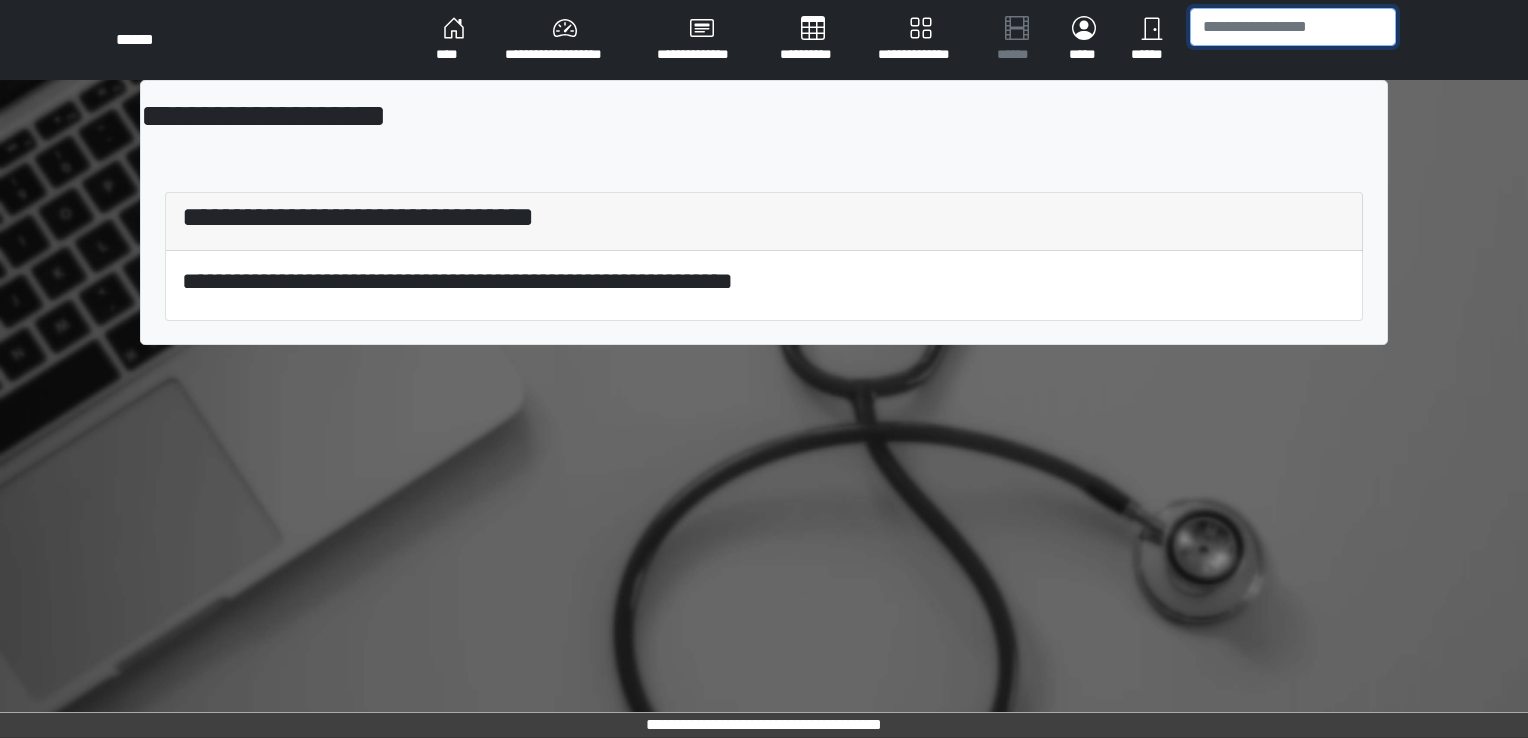 click at bounding box center (1293, 27) 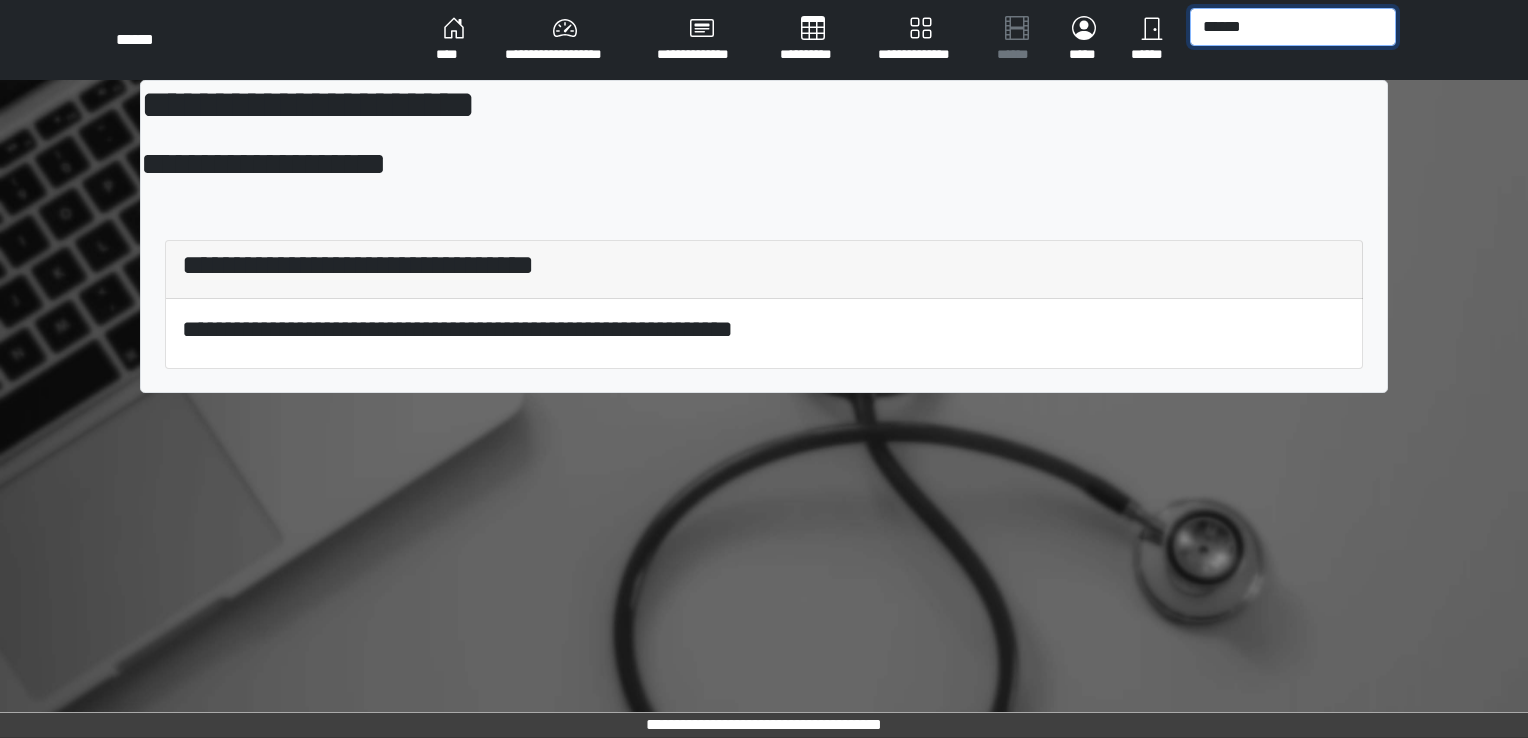 type on "[FIRST]" 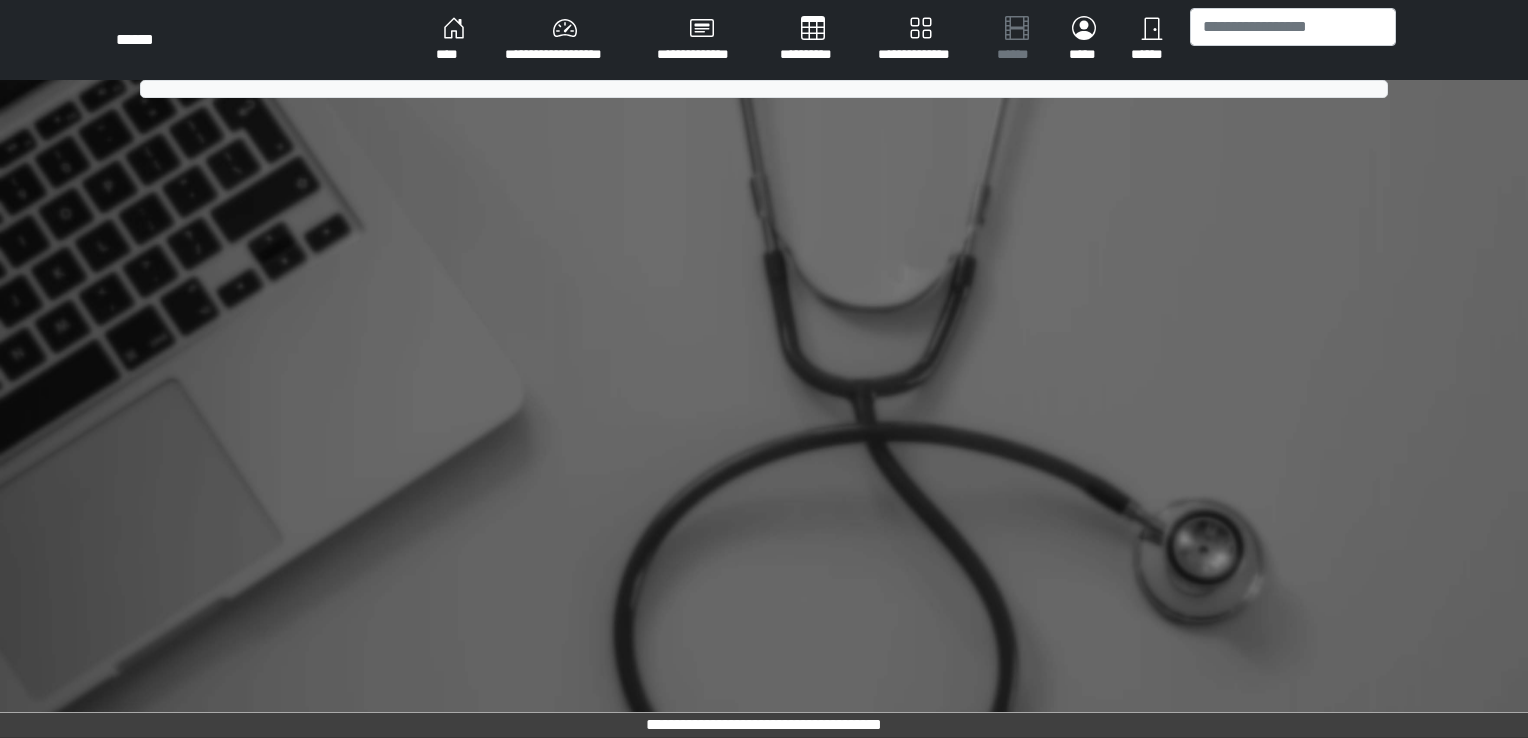 scroll, scrollTop: 0, scrollLeft: 0, axis: both 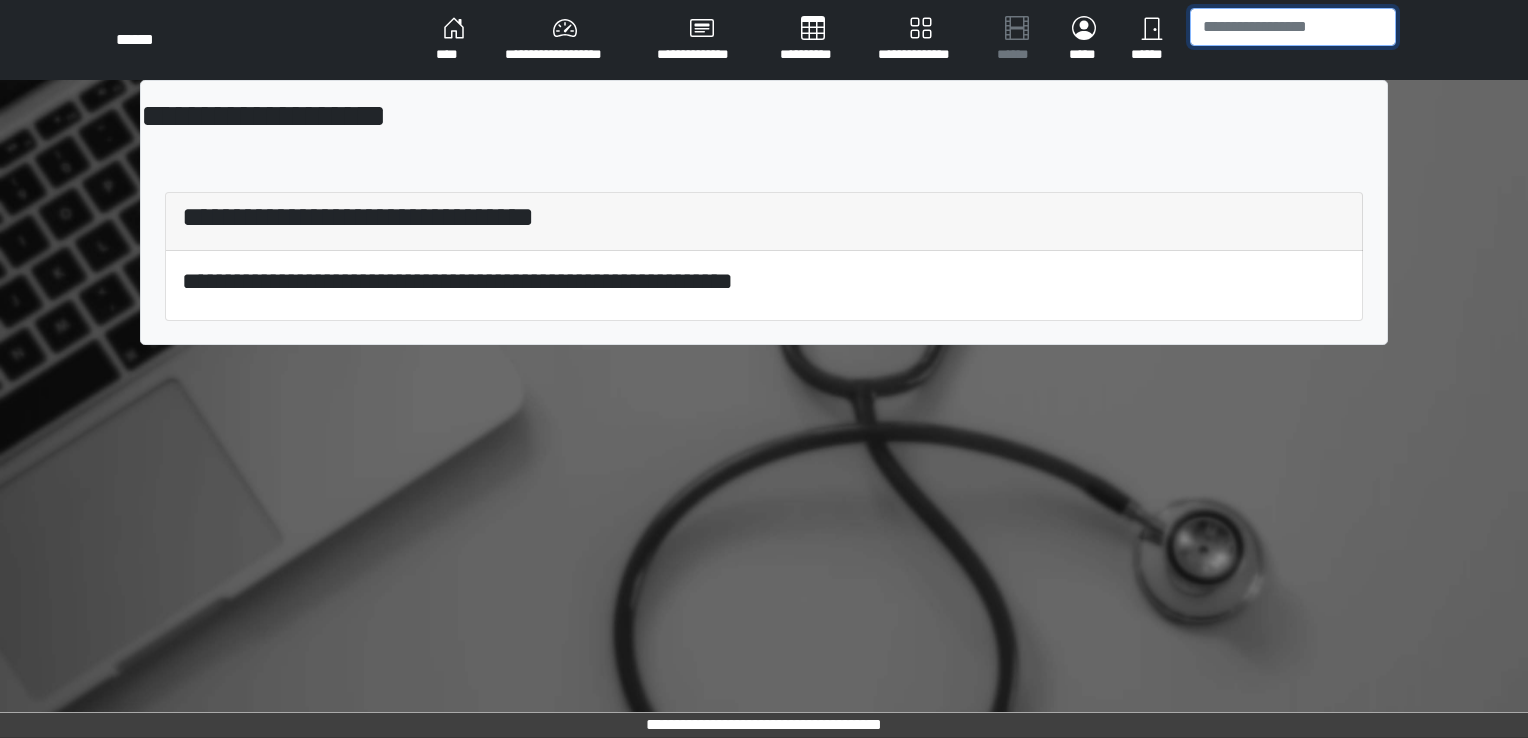 click at bounding box center (1293, 27) 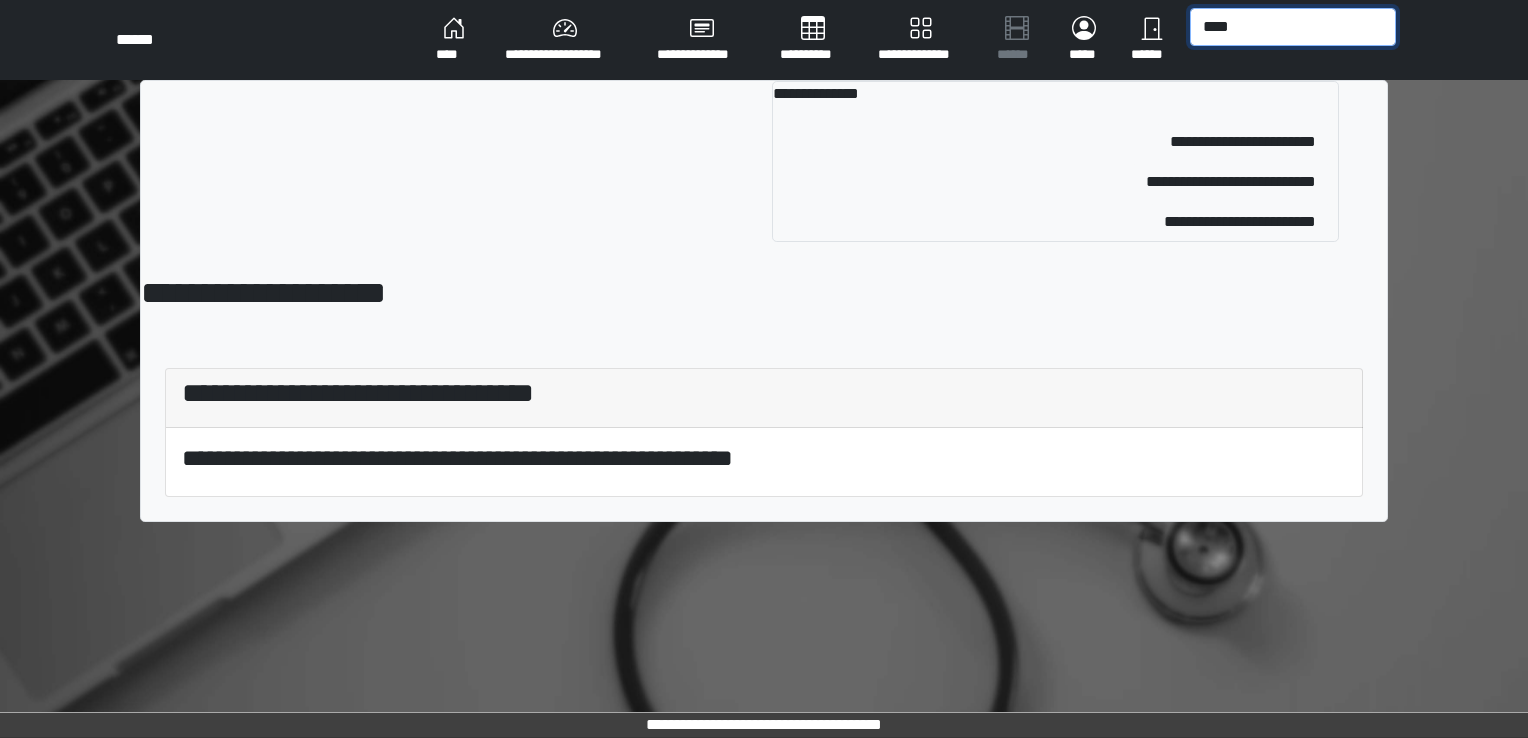 type on "[PASSPORT]" 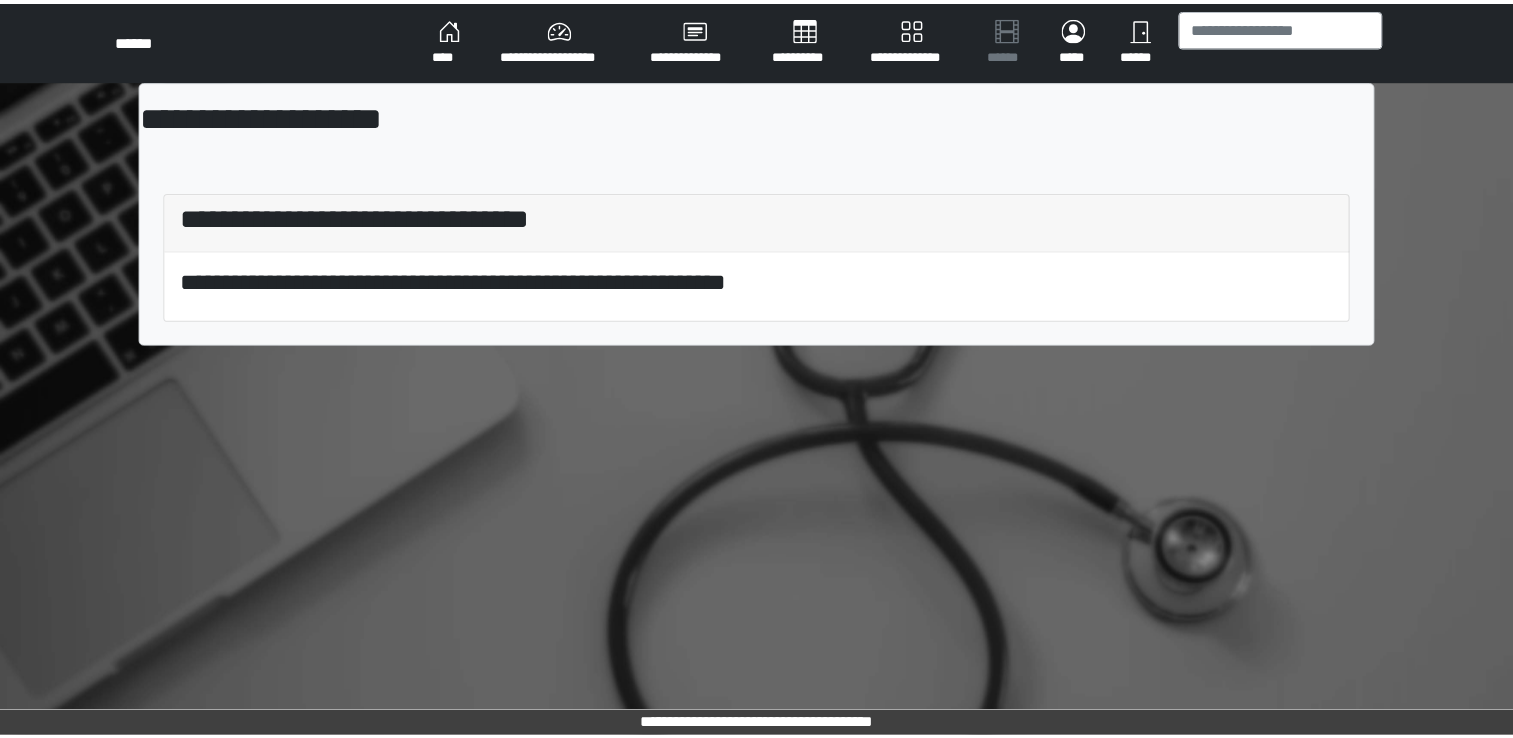 scroll, scrollTop: 0, scrollLeft: 0, axis: both 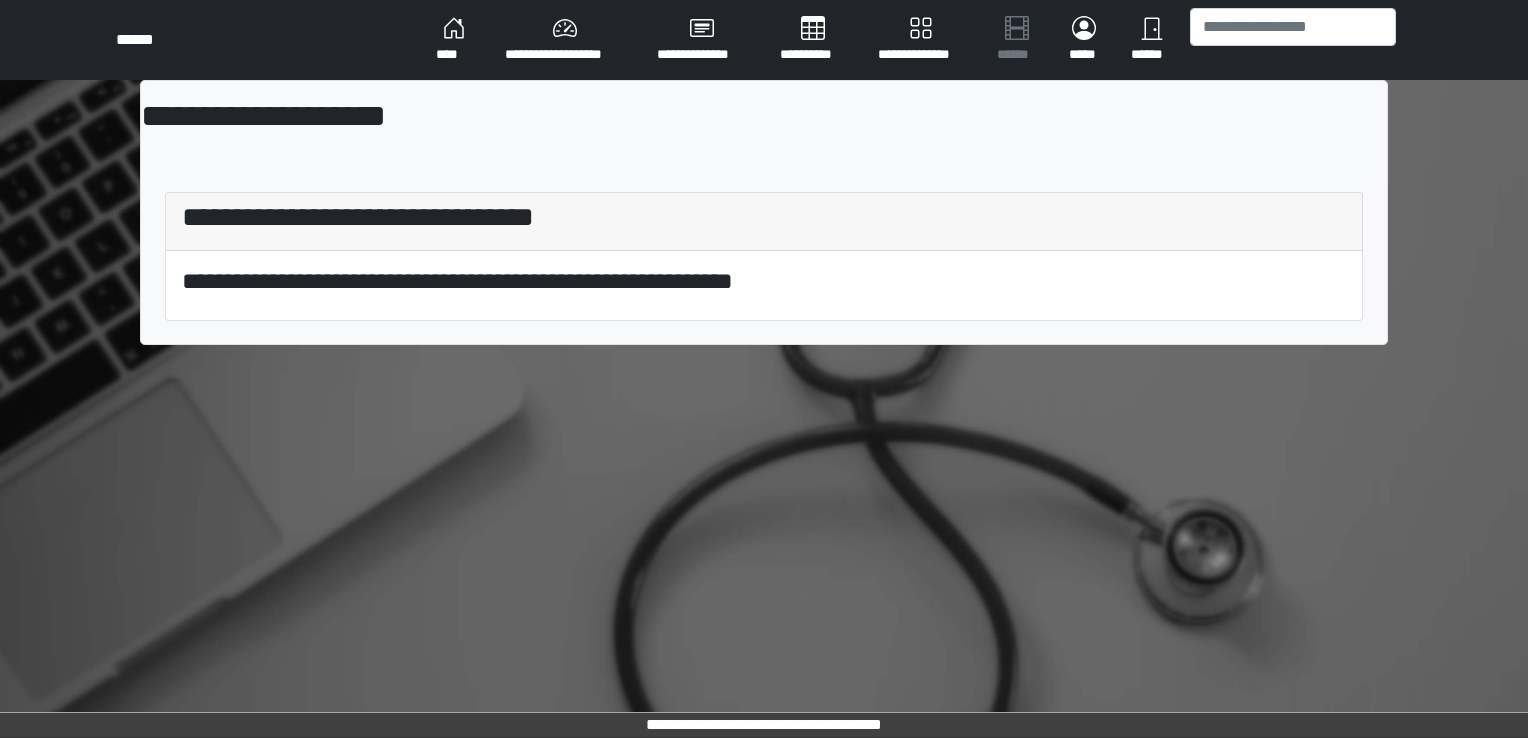 click on "**********" at bounding box center (454, 40) 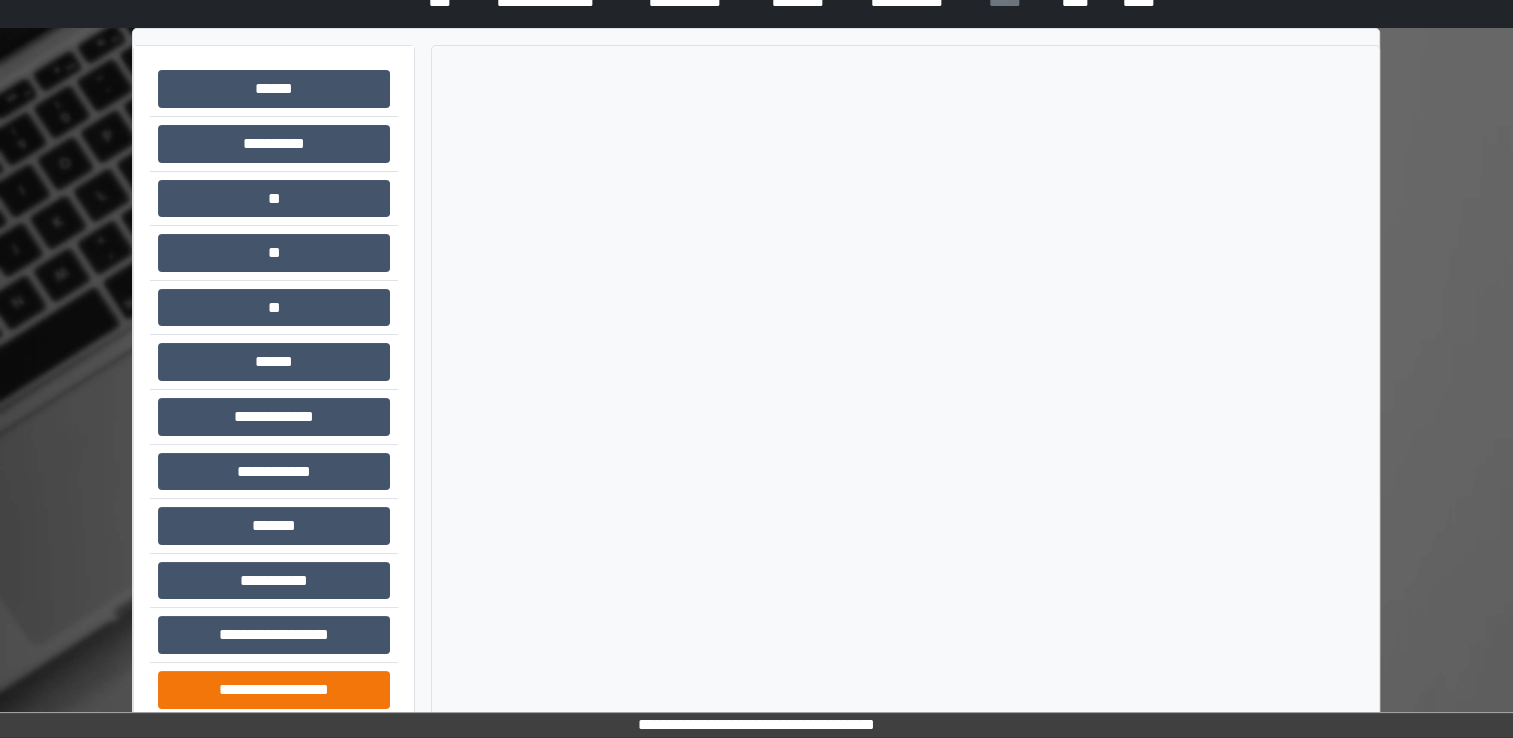 scroll, scrollTop: 78, scrollLeft: 0, axis: vertical 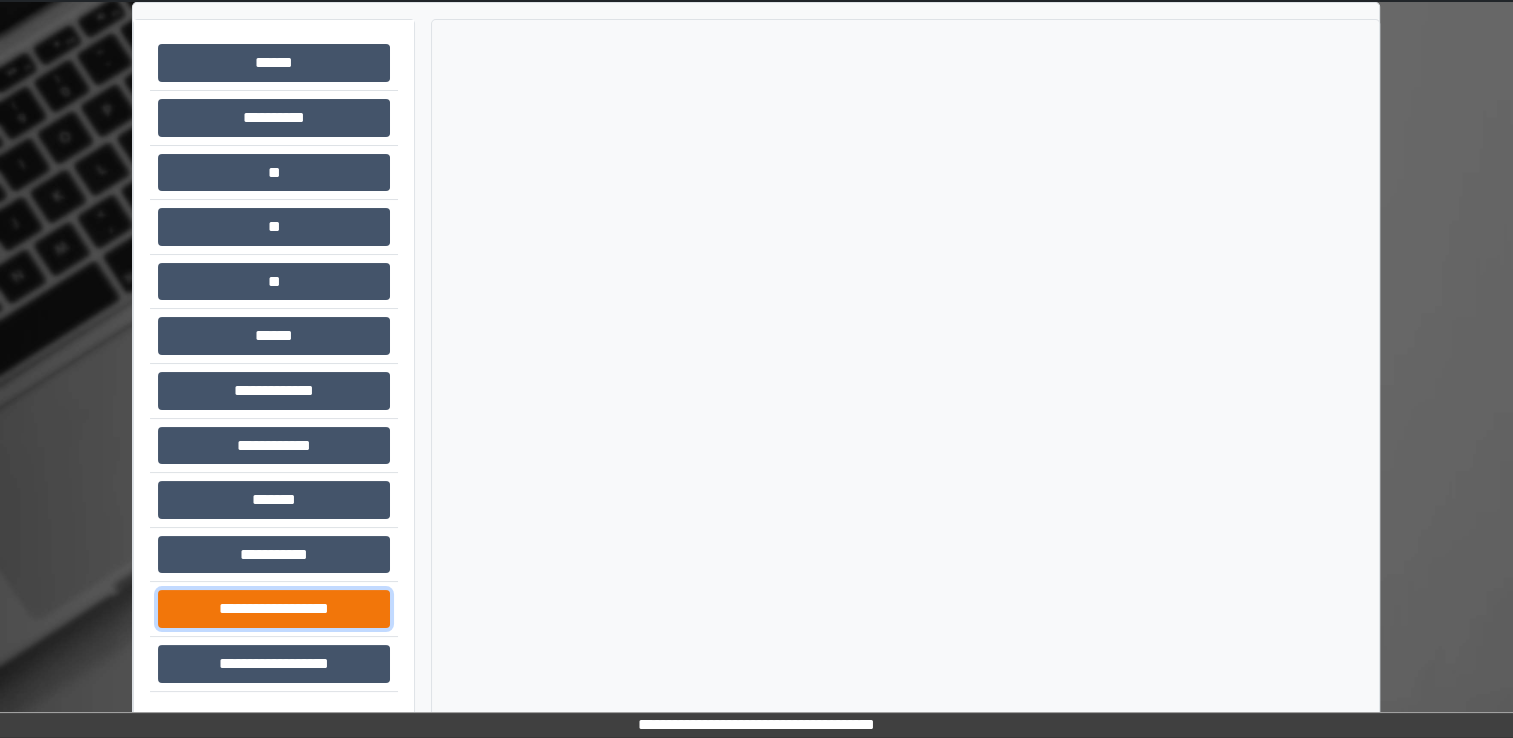 click on "**********" at bounding box center (274, 609) 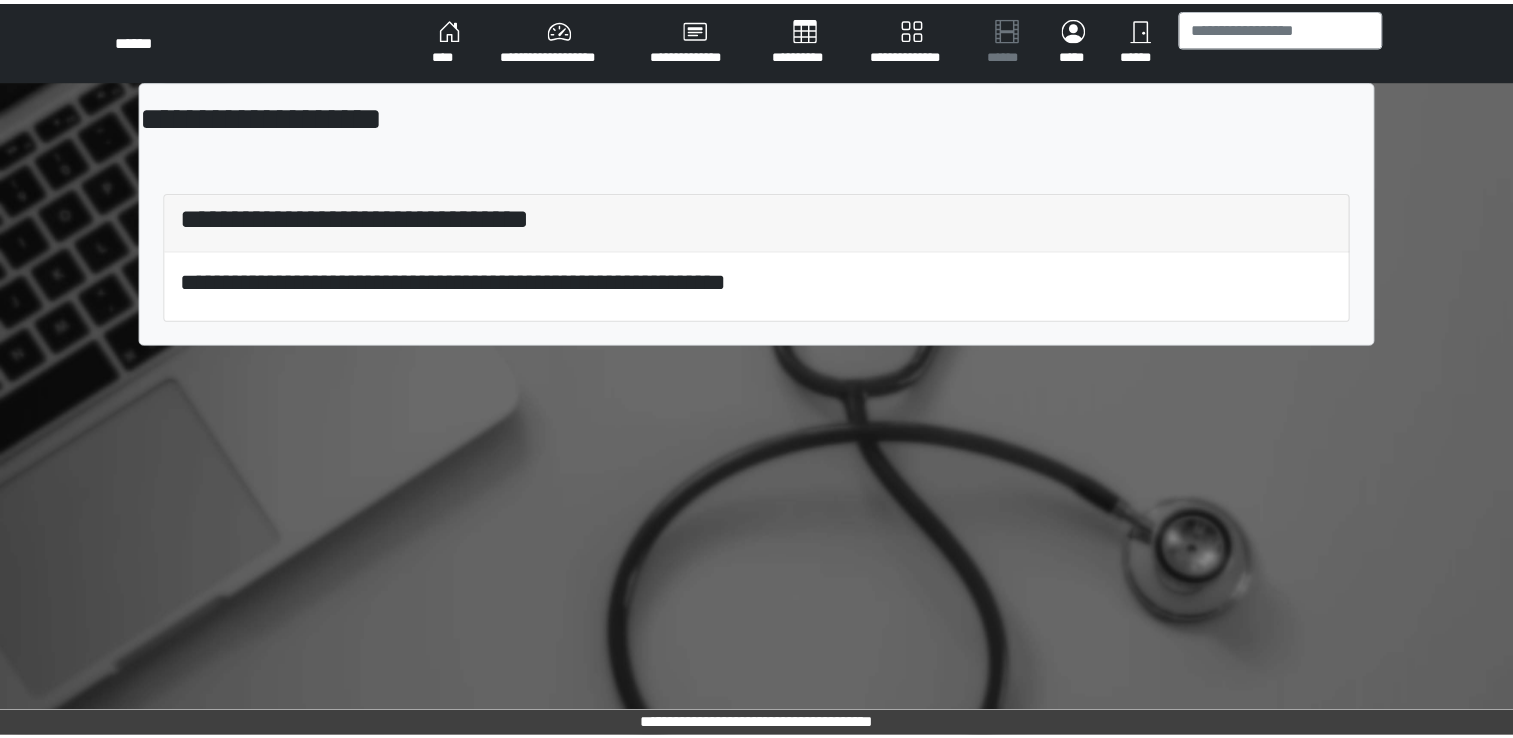 scroll, scrollTop: 0, scrollLeft: 0, axis: both 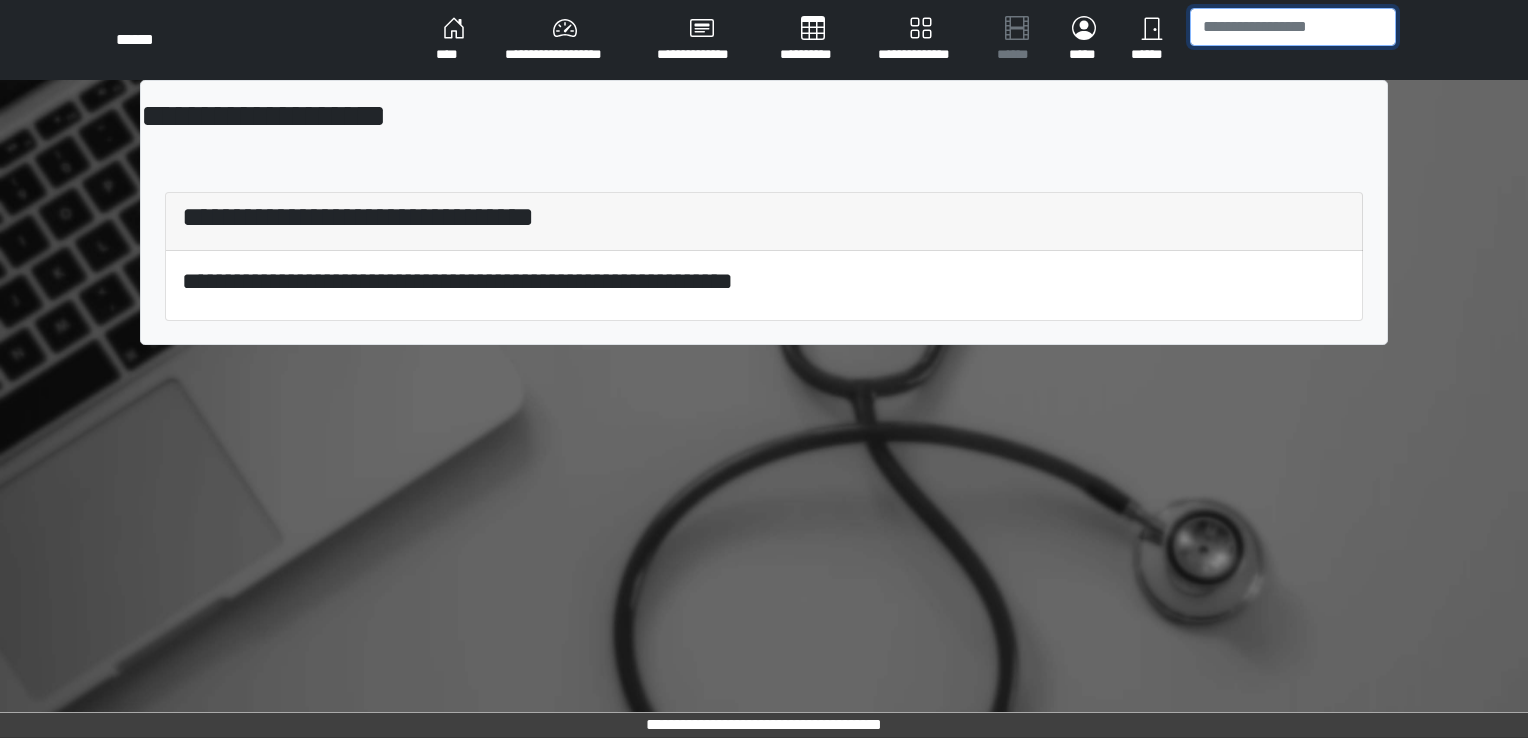 click at bounding box center (1293, 27) 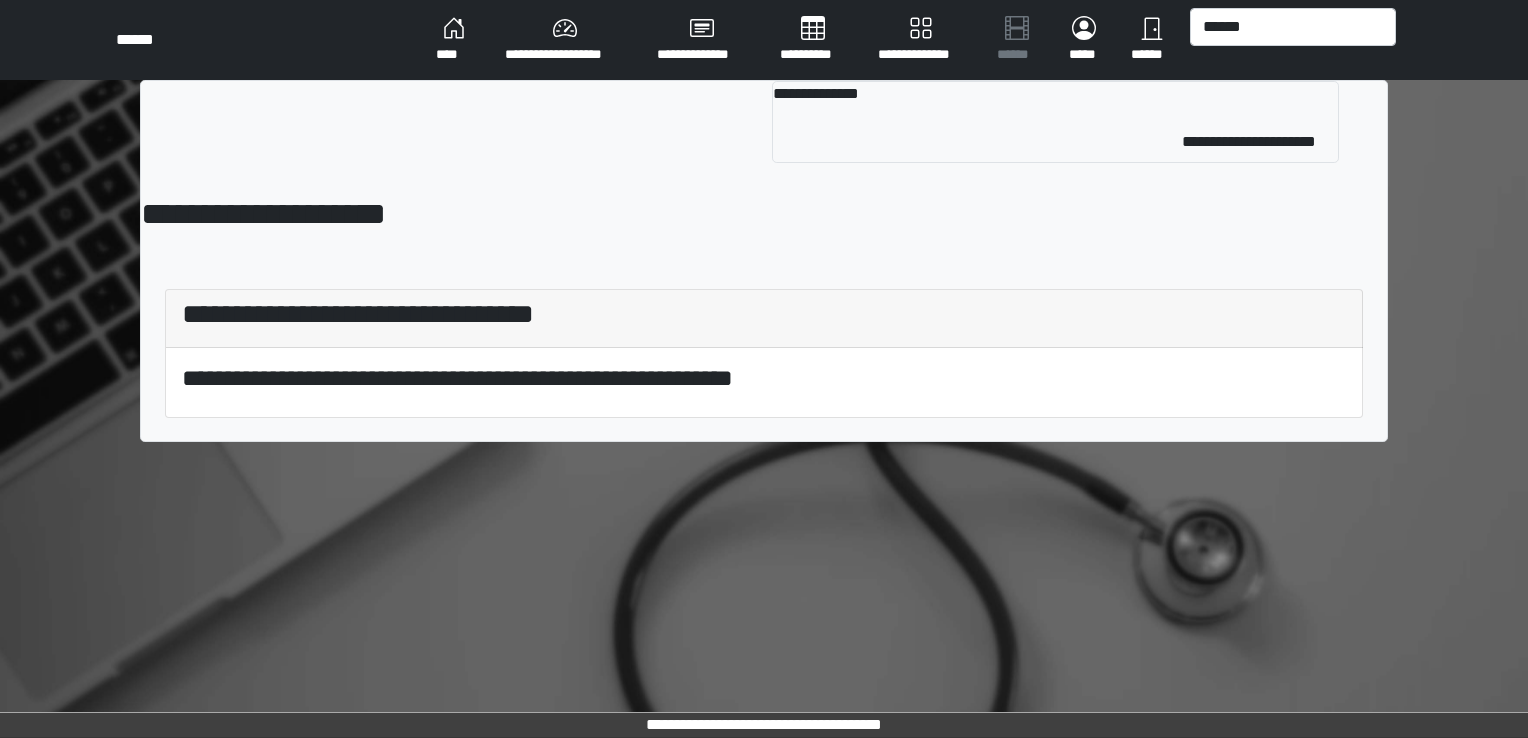 click on "[PASSPORT]" at bounding box center (454, 40) 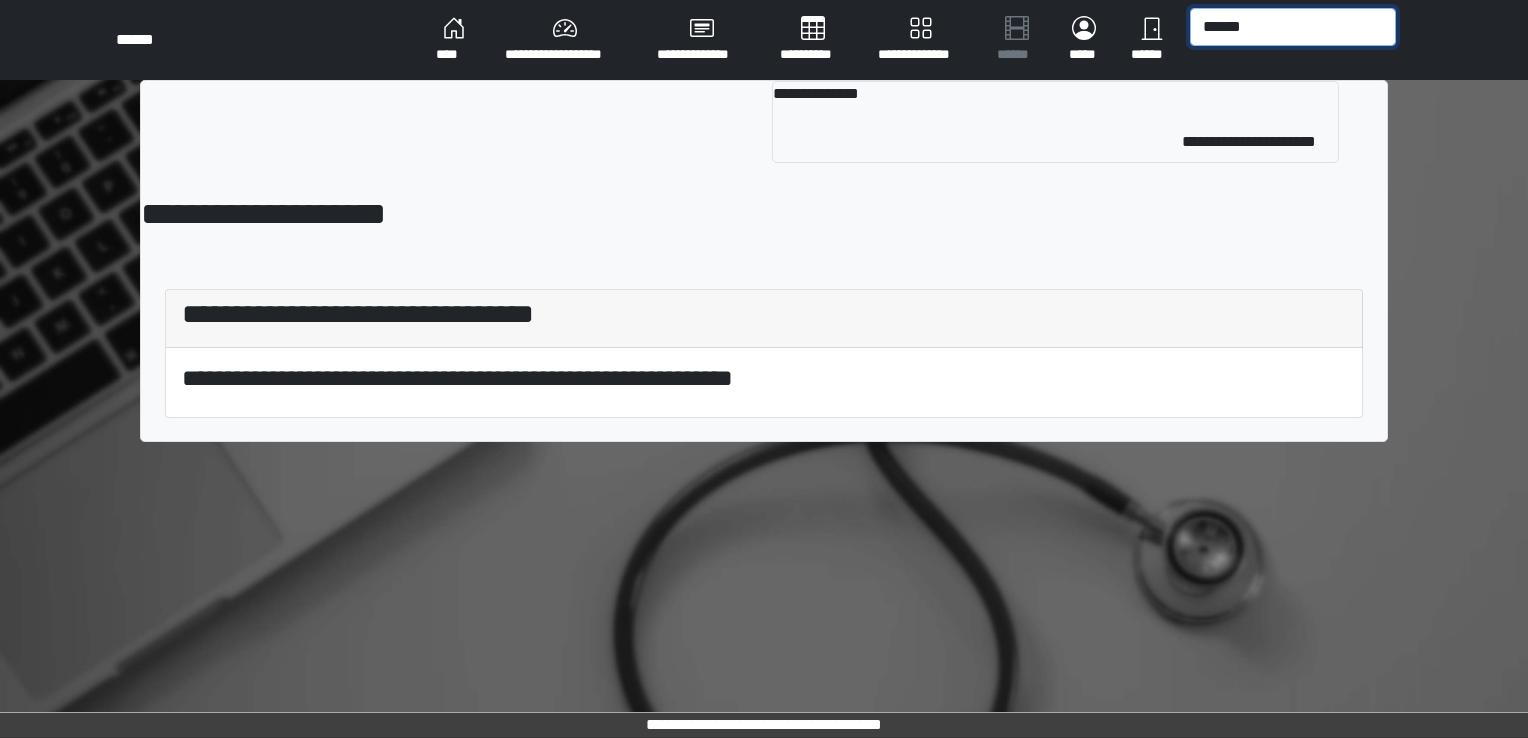 drag, startPoint x: 1267, startPoint y: 34, endPoint x: 1124, endPoint y: 38, distance: 143.05594 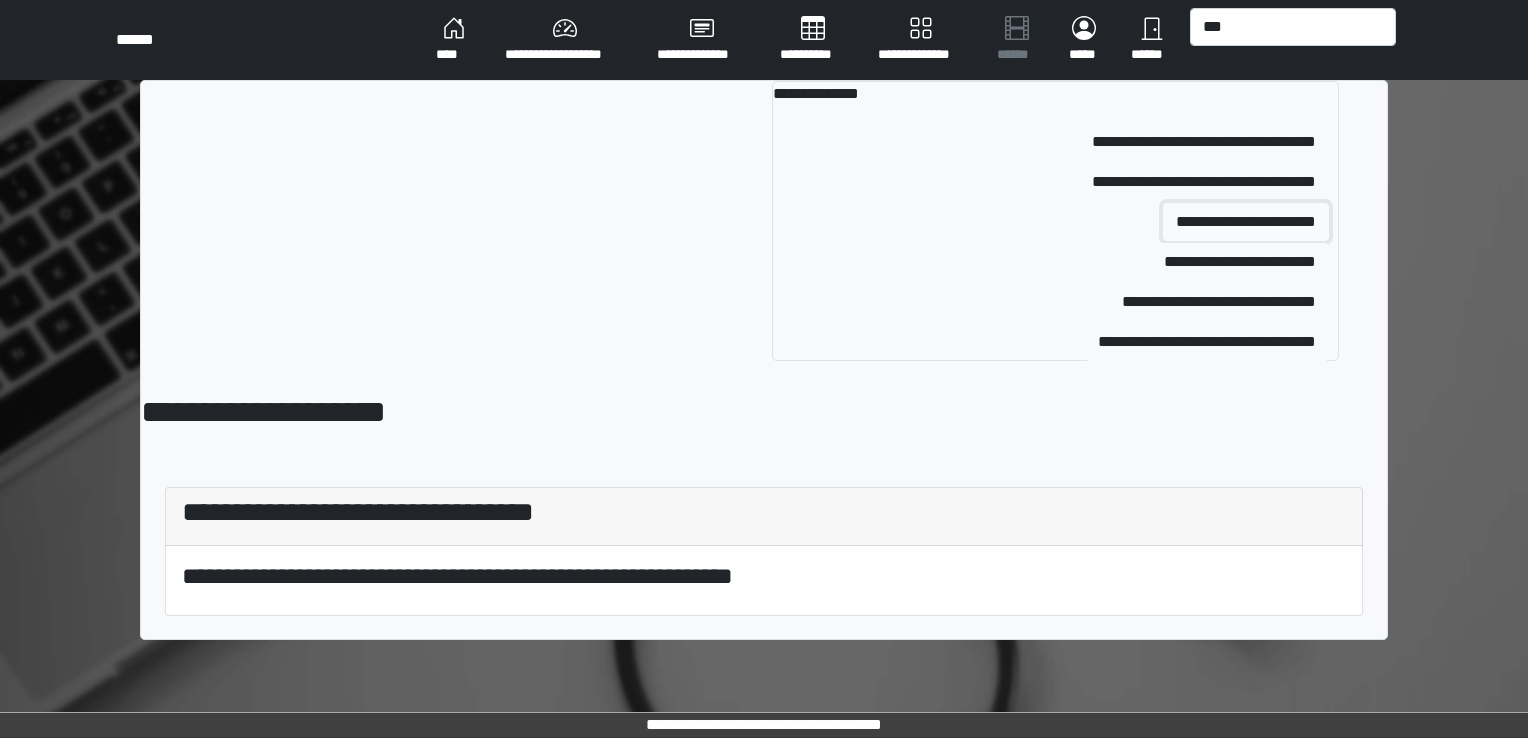 click on "**********" at bounding box center [1204, 142] 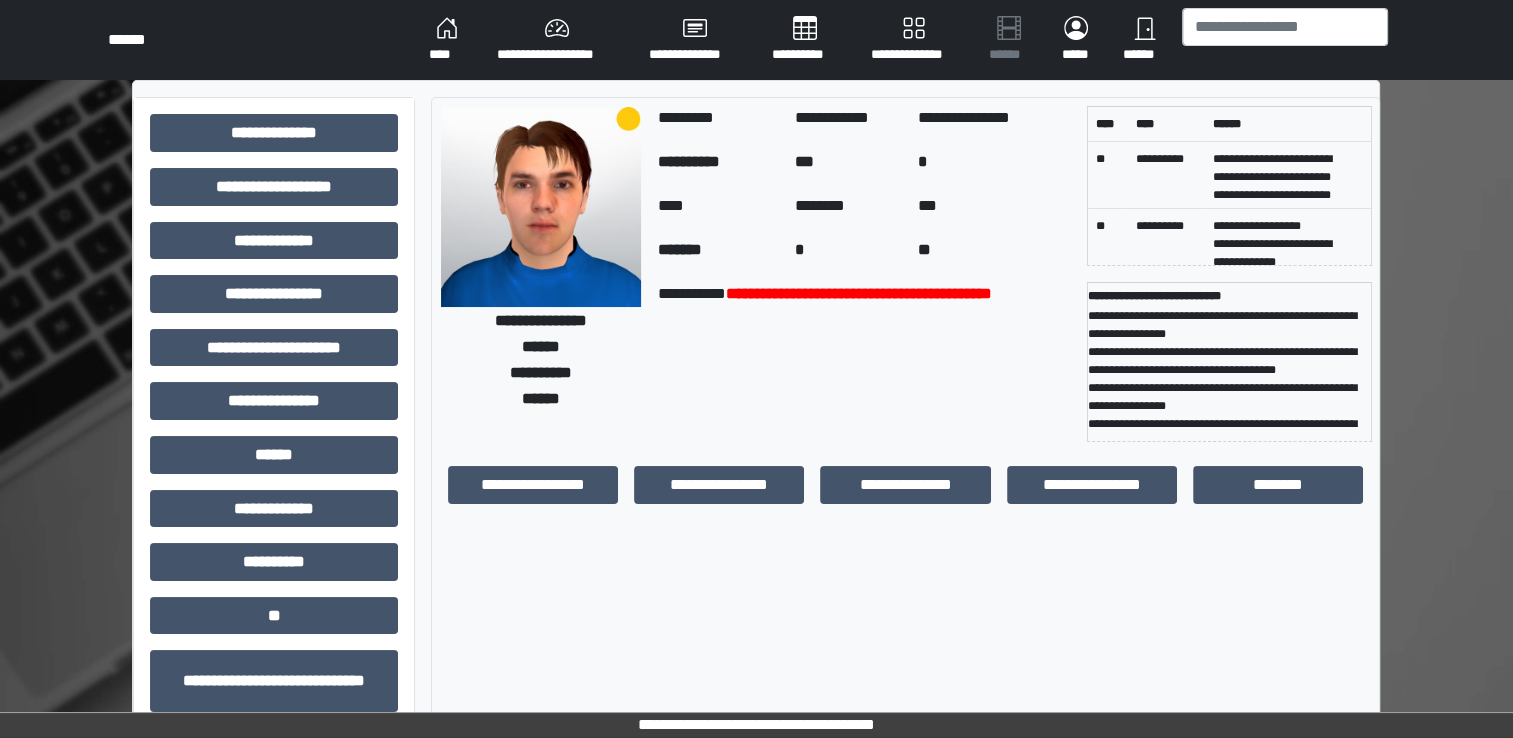 scroll, scrollTop: 55, scrollLeft: 0, axis: vertical 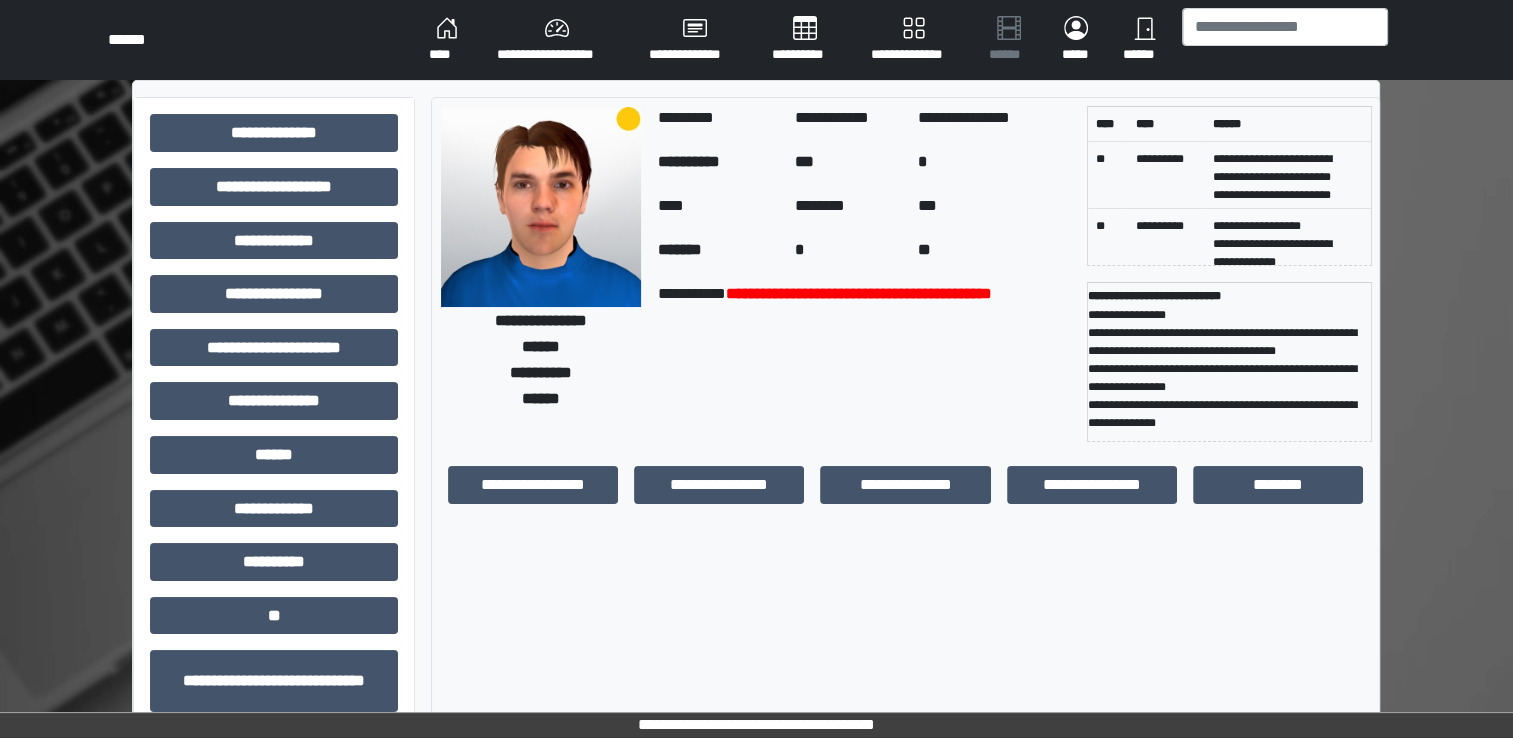 click on "[PASSPORT]" at bounding box center (447, 40) 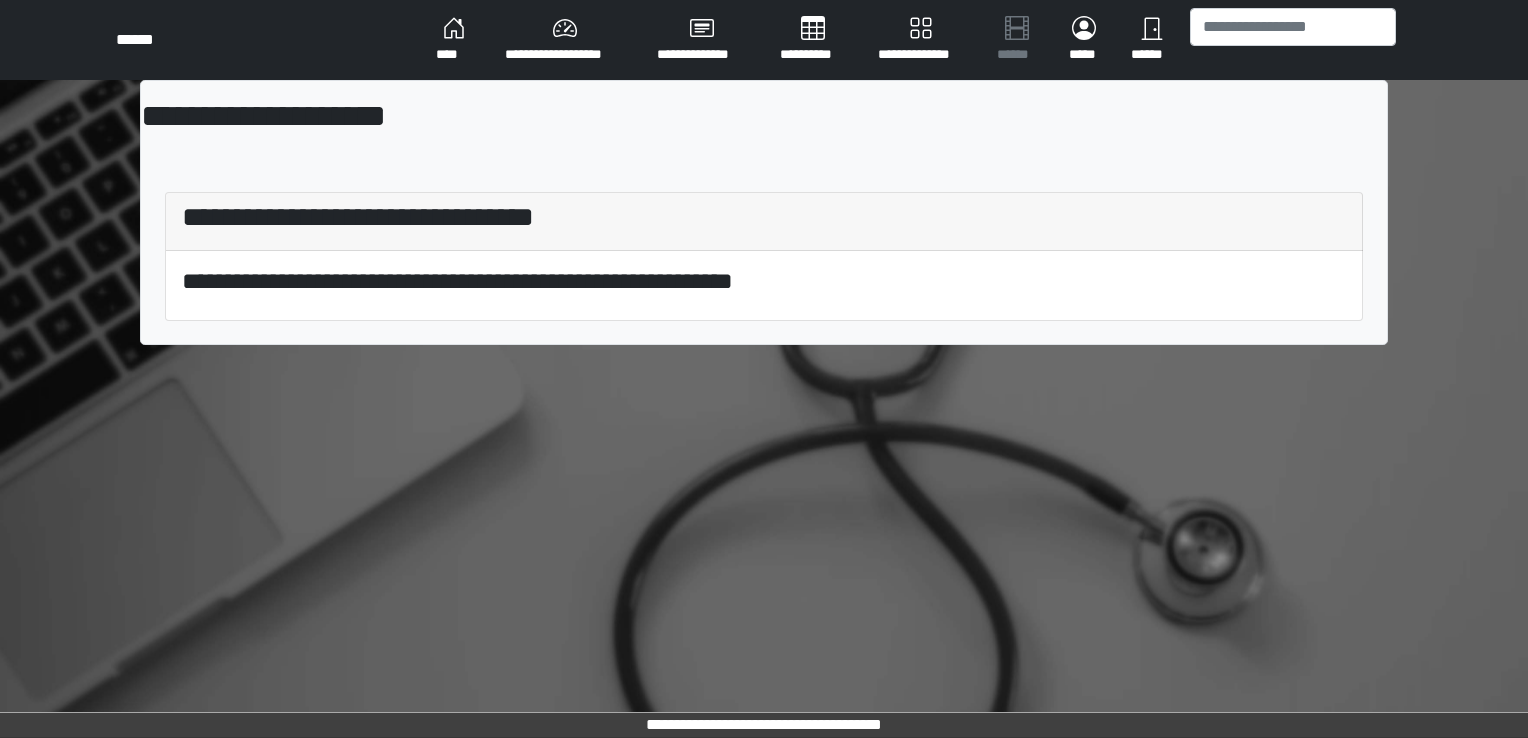 click on "[PASSPORT]" at bounding box center (454, 40) 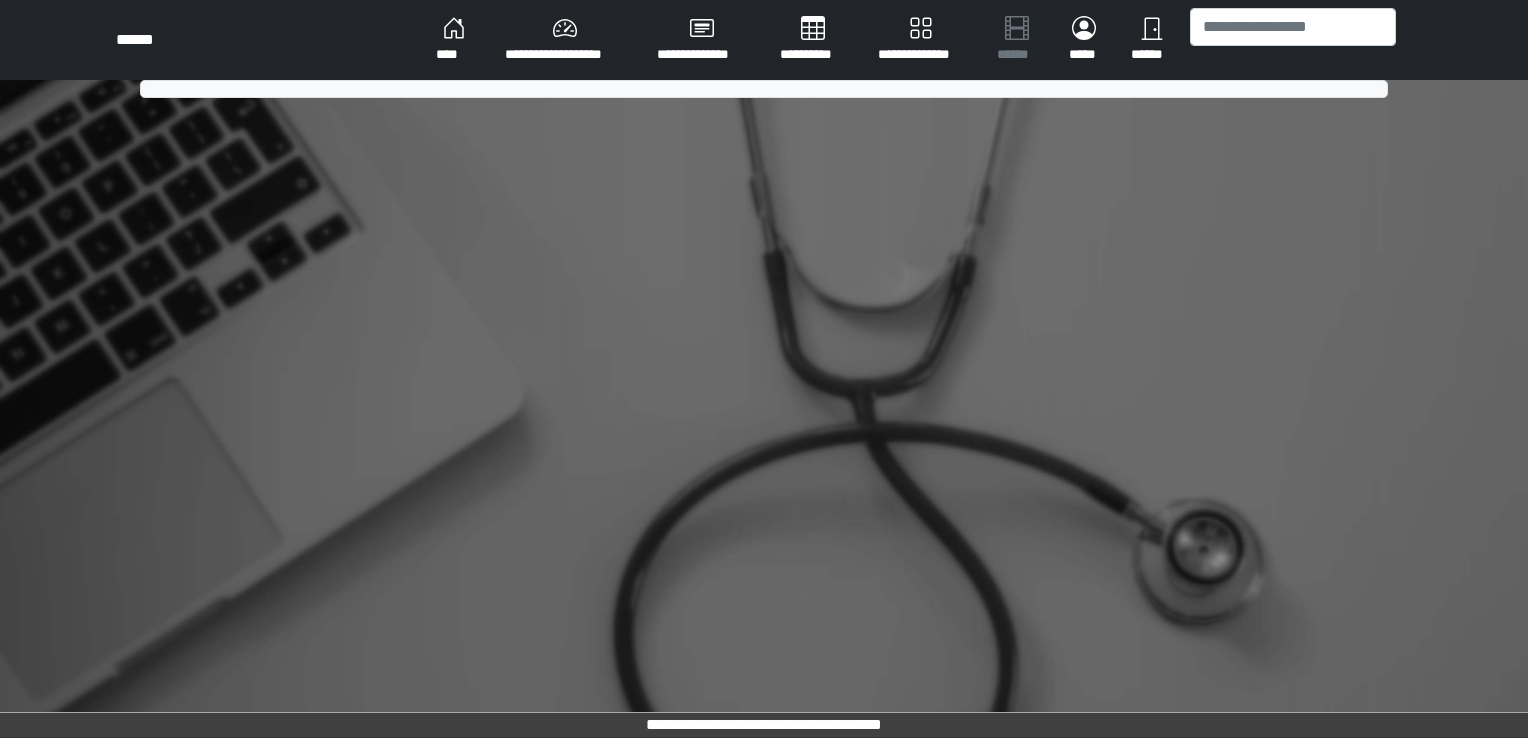 click on "[PASSPORT]" at bounding box center (454, 40) 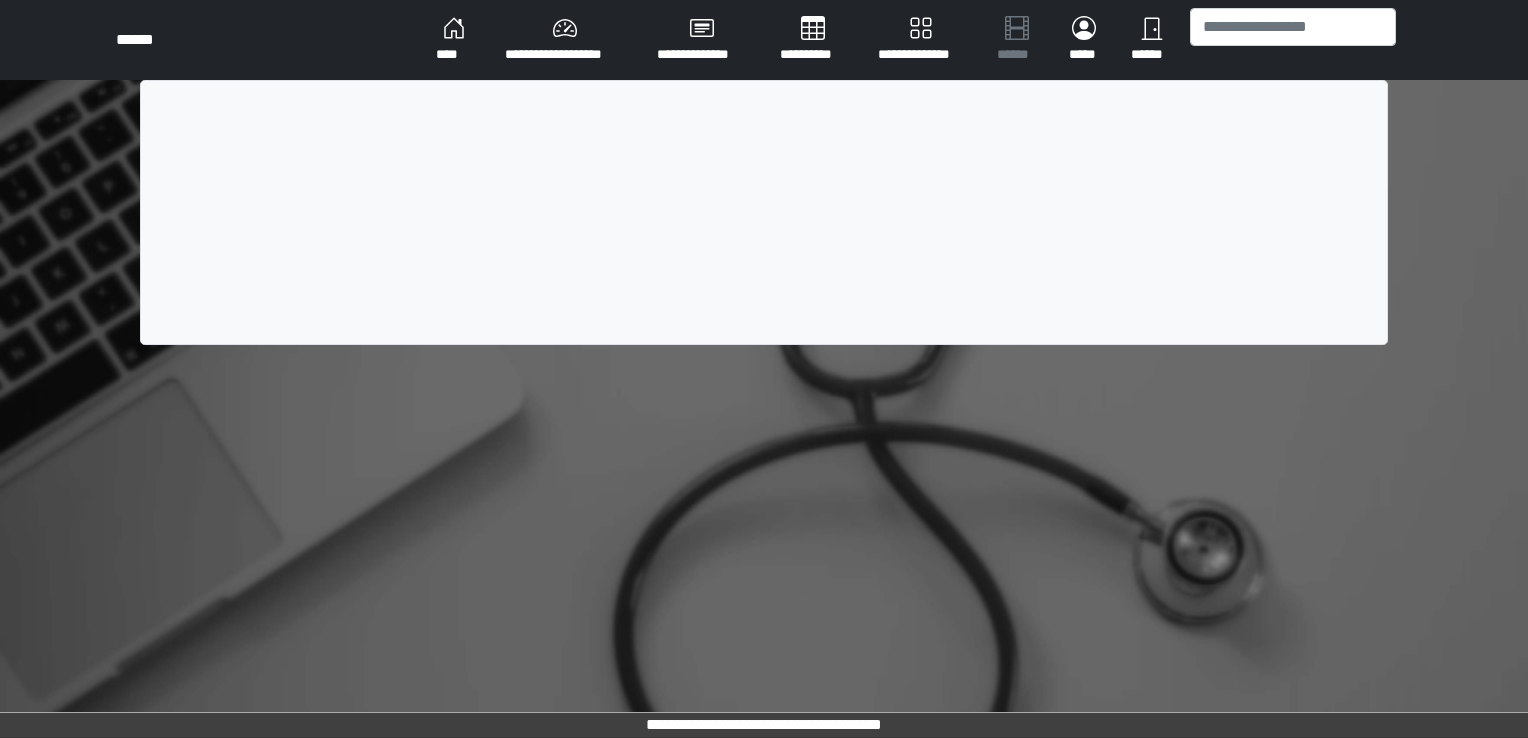 click on "[PASSPORT]" at bounding box center [454, 40] 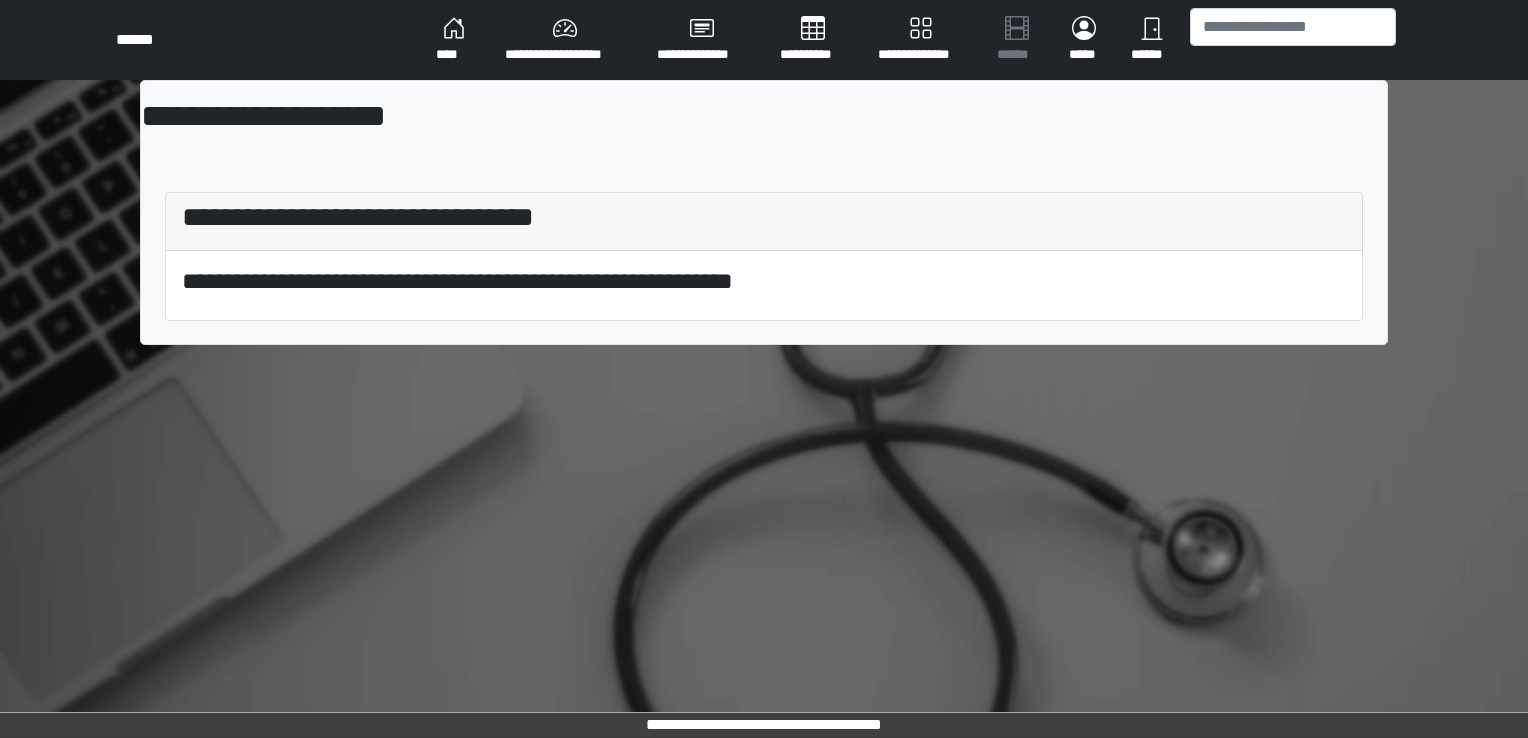 click on "[PASSPORT]" at bounding box center (454, 40) 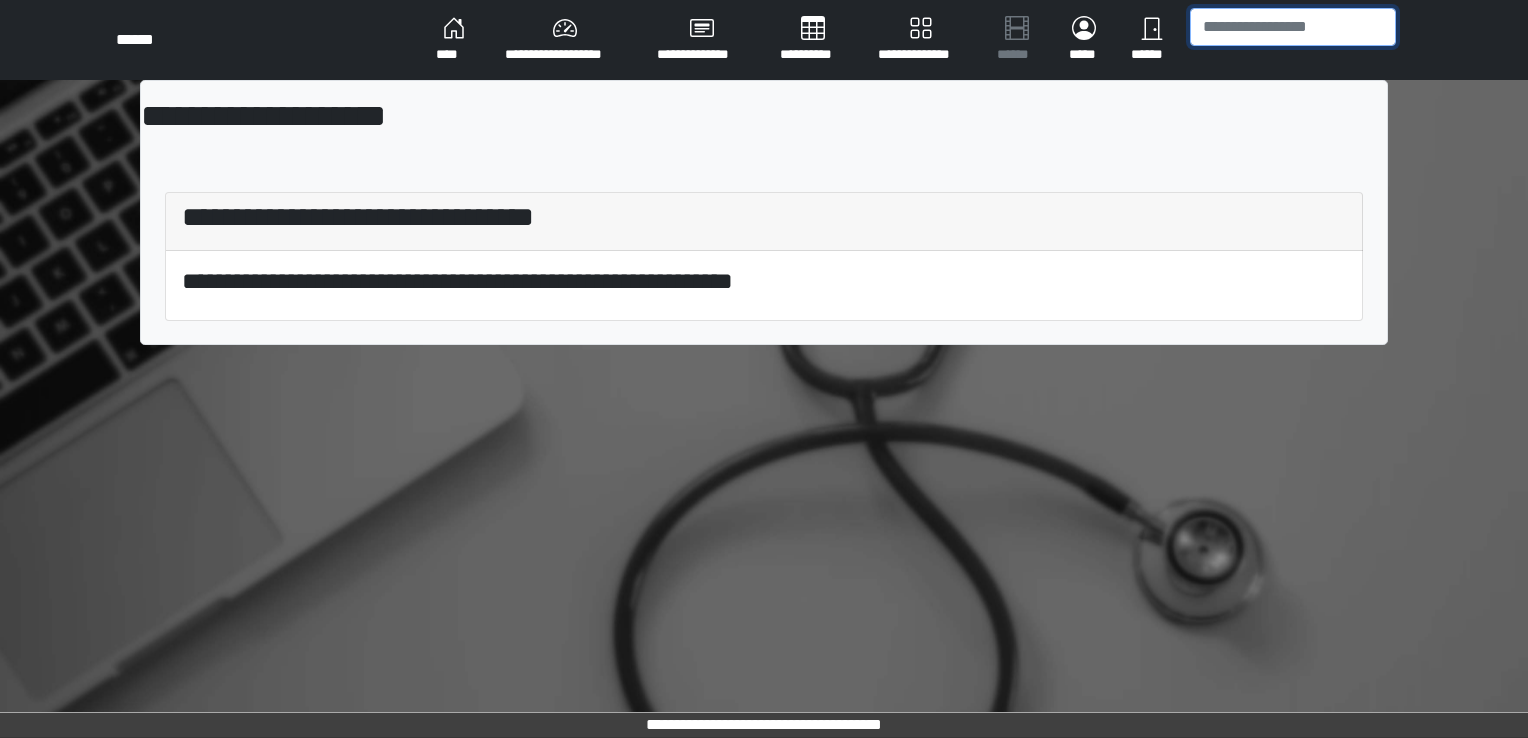 click at bounding box center [1293, 27] 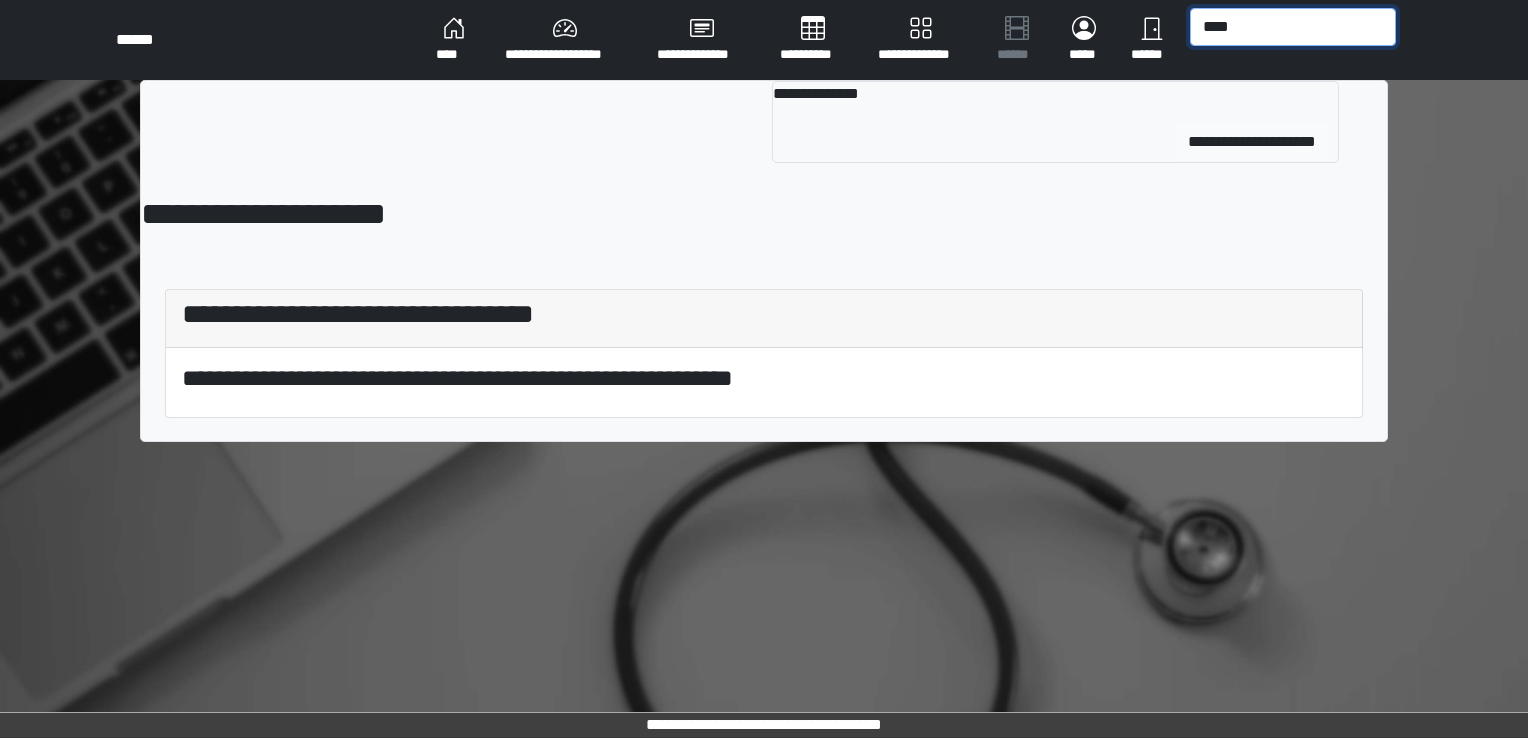 type on "[PASSPORT]" 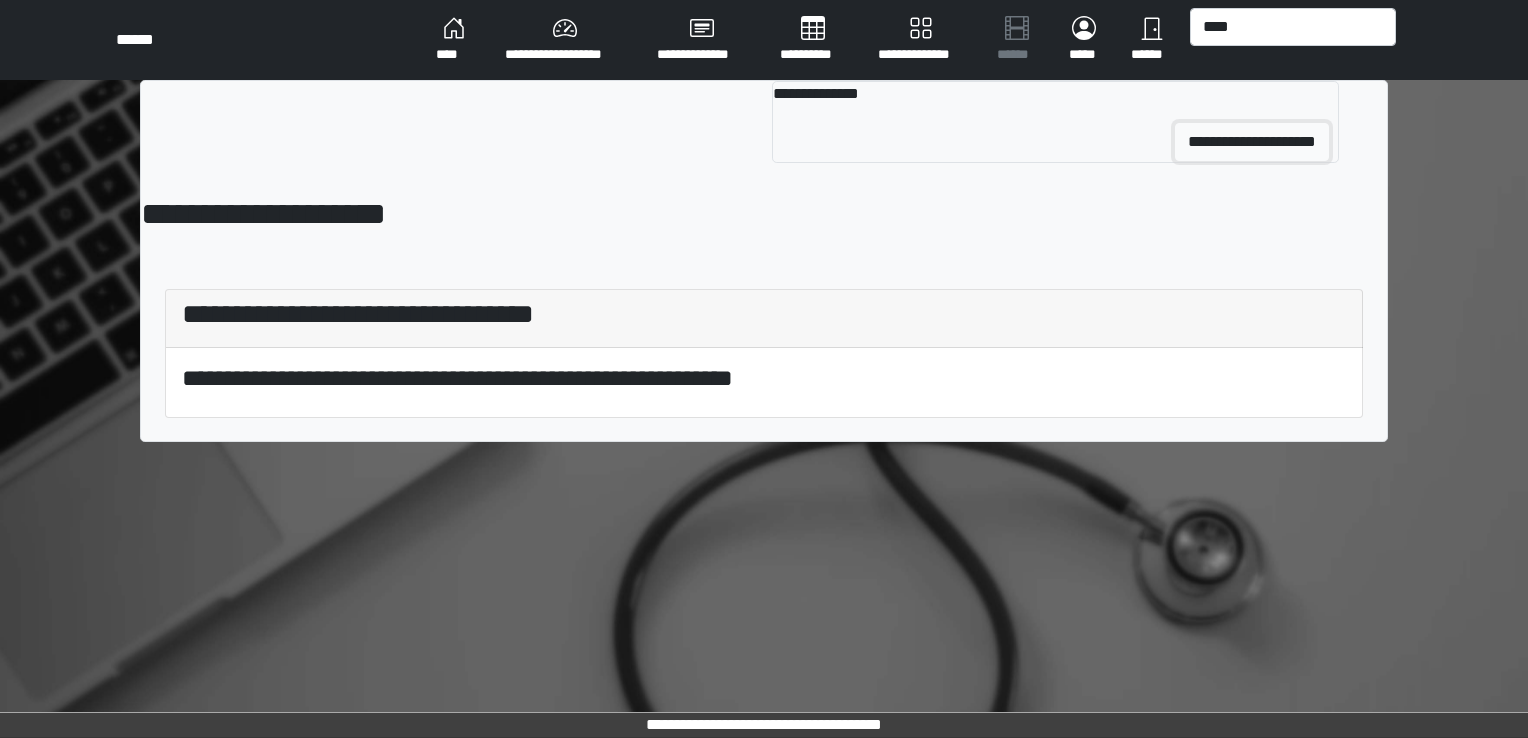 click on "[CREDIT_CARD]" at bounding box center (1252, 142) 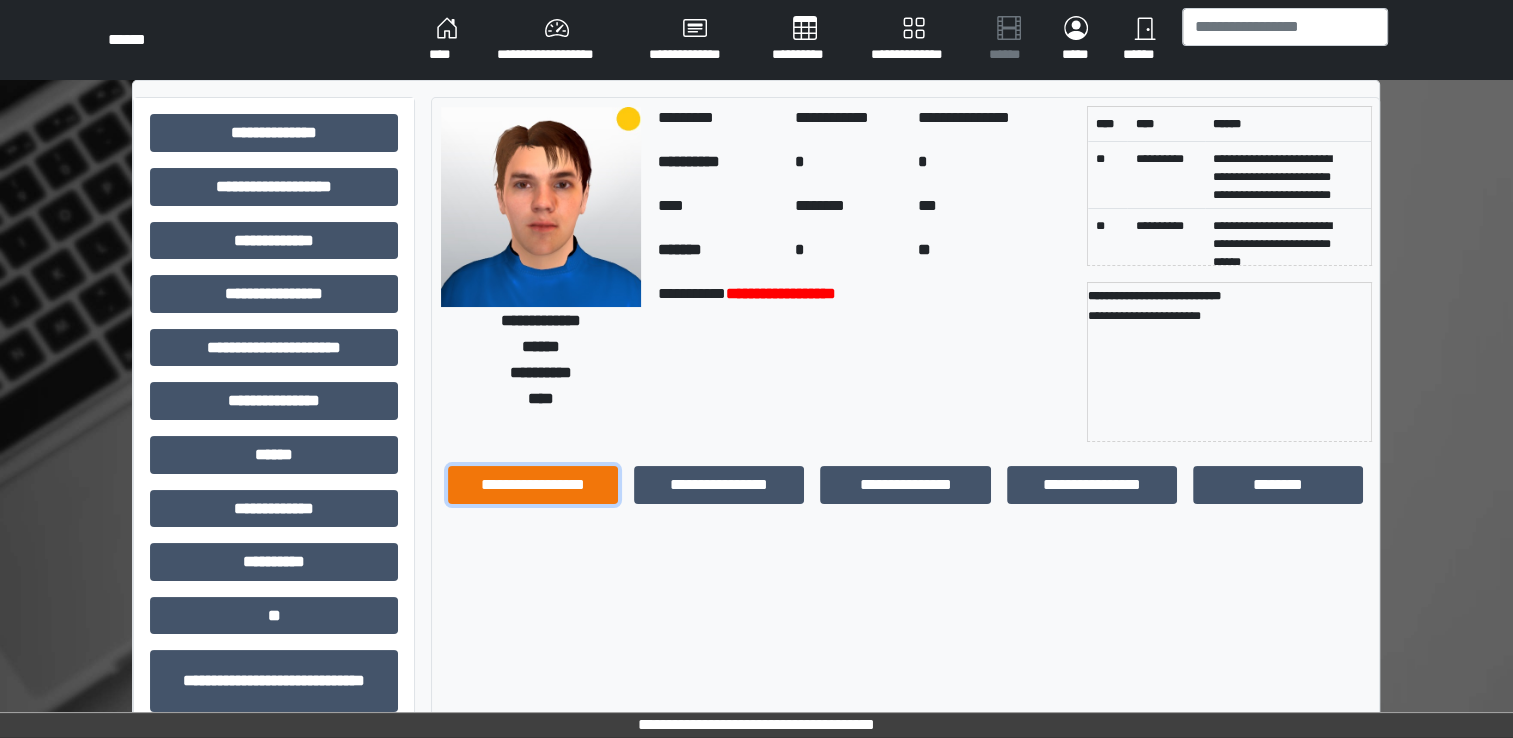 click on "[DRIVER_LICENSE]" at bounding box center [533, 485] 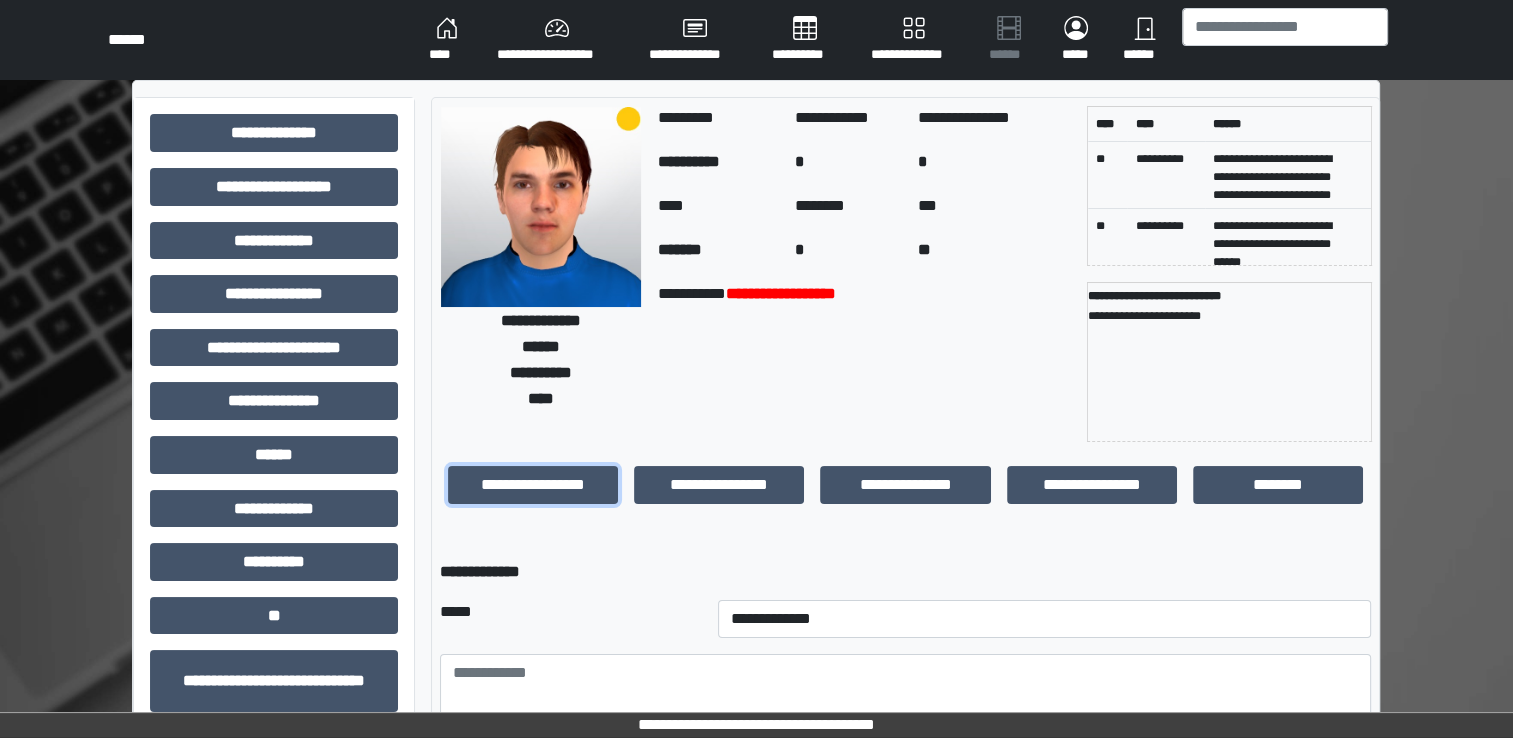 scroll, scrollTop: 100, scrollLeft: 0, axis: vertical 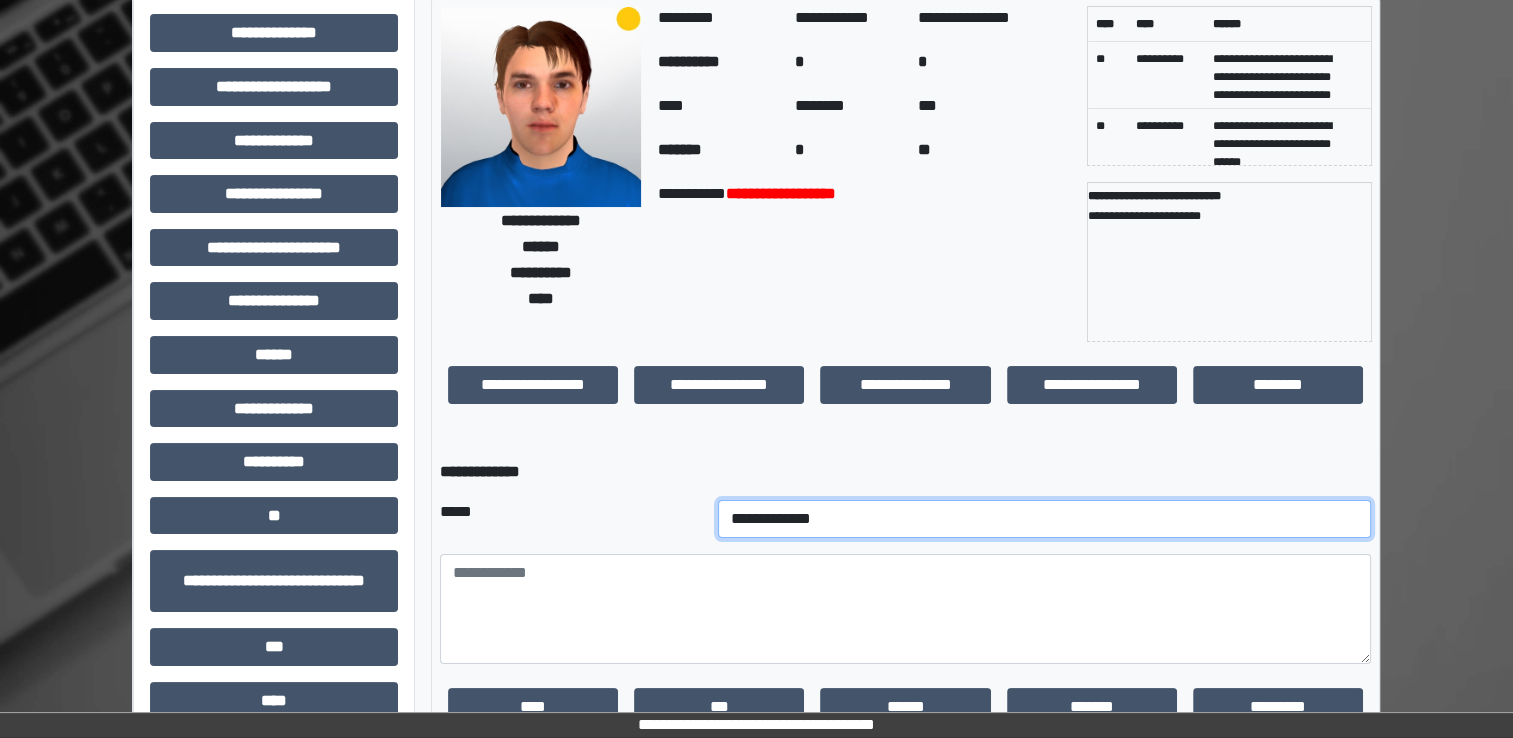 click on "[FIRST] [LAST] [NUMBER] [STREET], [CITY], [STATE] [ZIP_CODE] [COUNTRY] [PHONE] [EMAIL] [DOB] [AGE] [GENDER] [NATIONALITY] [OCCUPATION] [EMPLOYER] [MARITAL_STATUS] [SPOUSE_NAME] [CHILDREN_NAMES] [PET_NAME] [VEHICLE_MAKE] [VEHICLE_MODEL] [VEHICLE_YEAR] [LICENSE_PLATE]" at bounding box center [1045, 519] 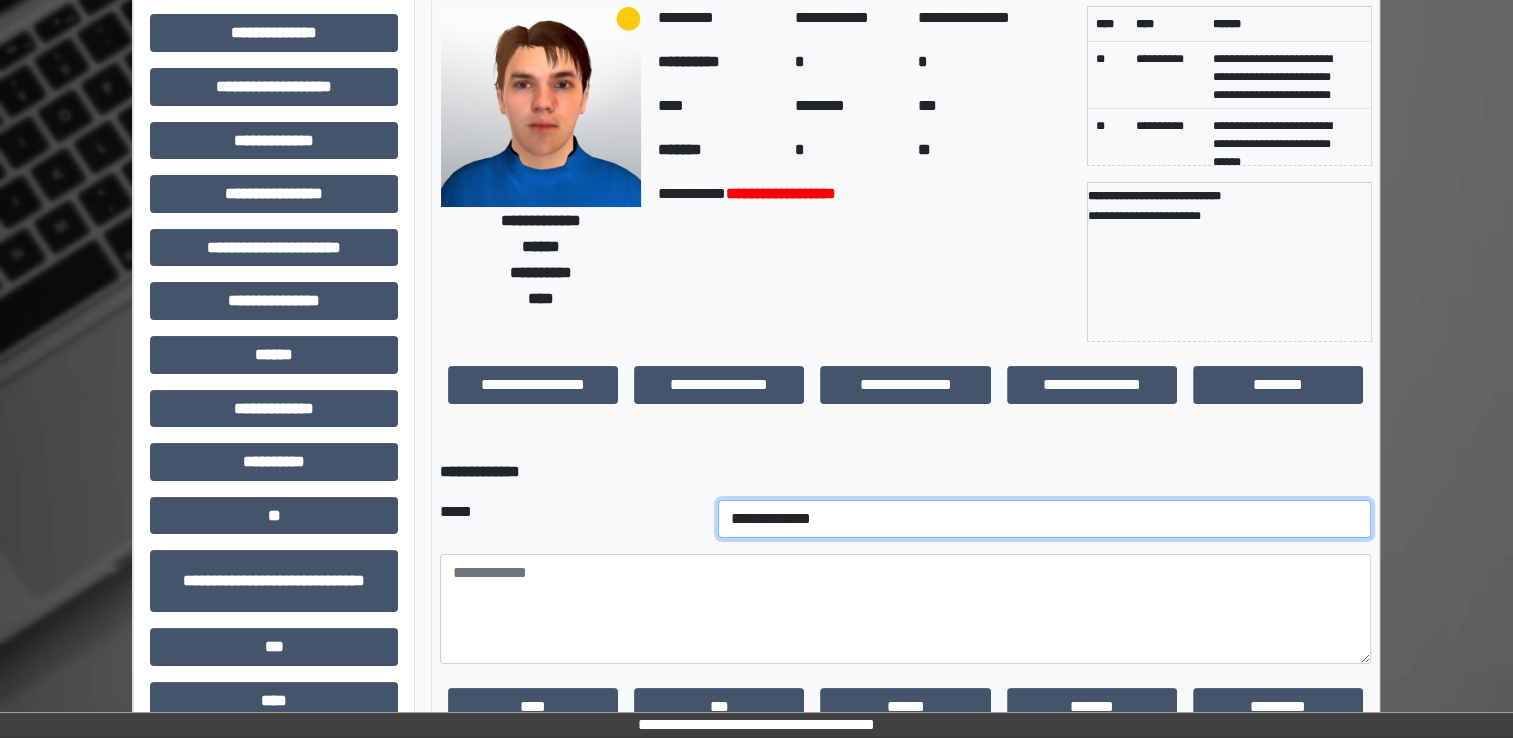 select on "[FIRST]" 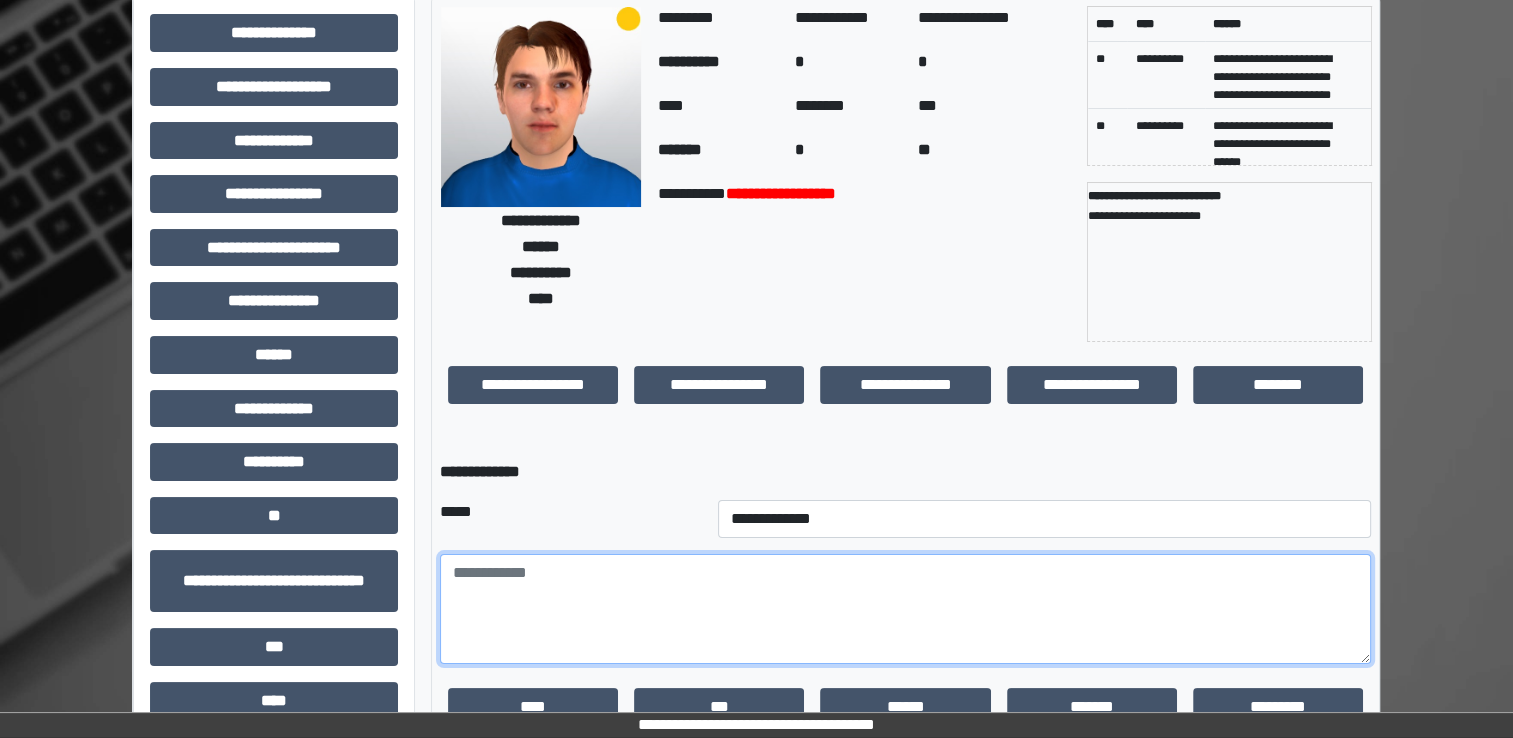 click at bounding box center [905, 609] 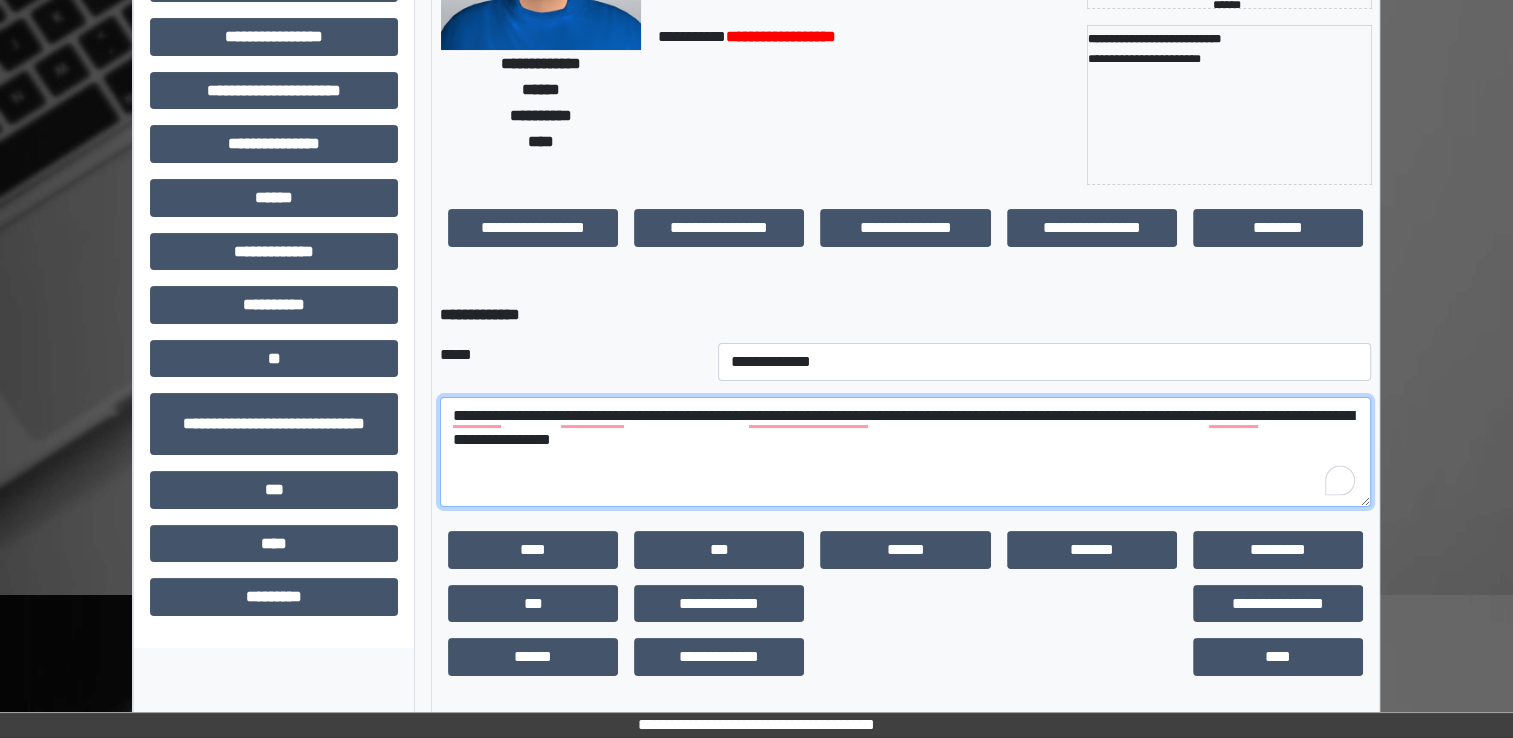 scroll, scrollTop: 259, scrollLeft: 0, axis: vertical 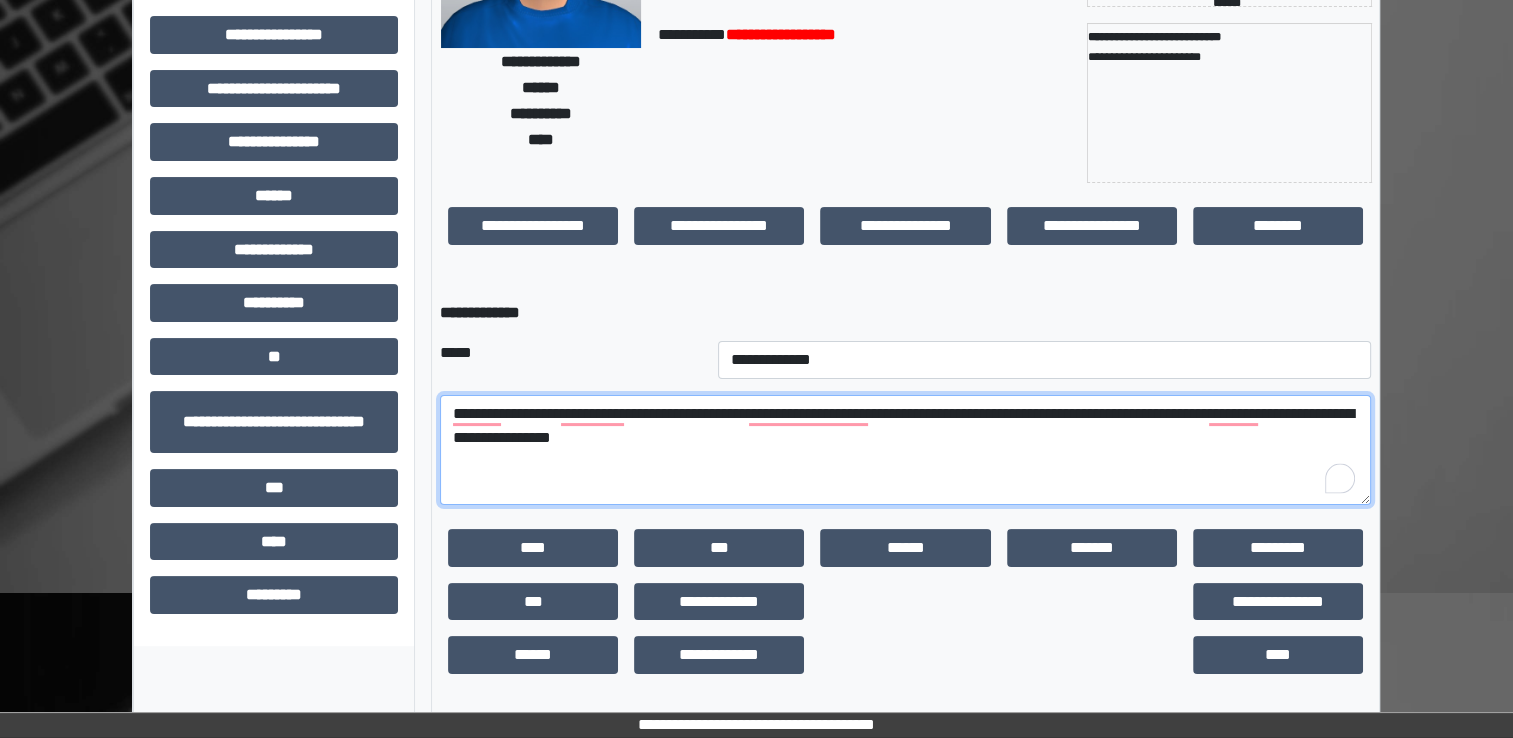 drag, startPoint x: 561, startPoint y: 435, endPoint x: 538, endPoint y: 437, distance: 23.086792 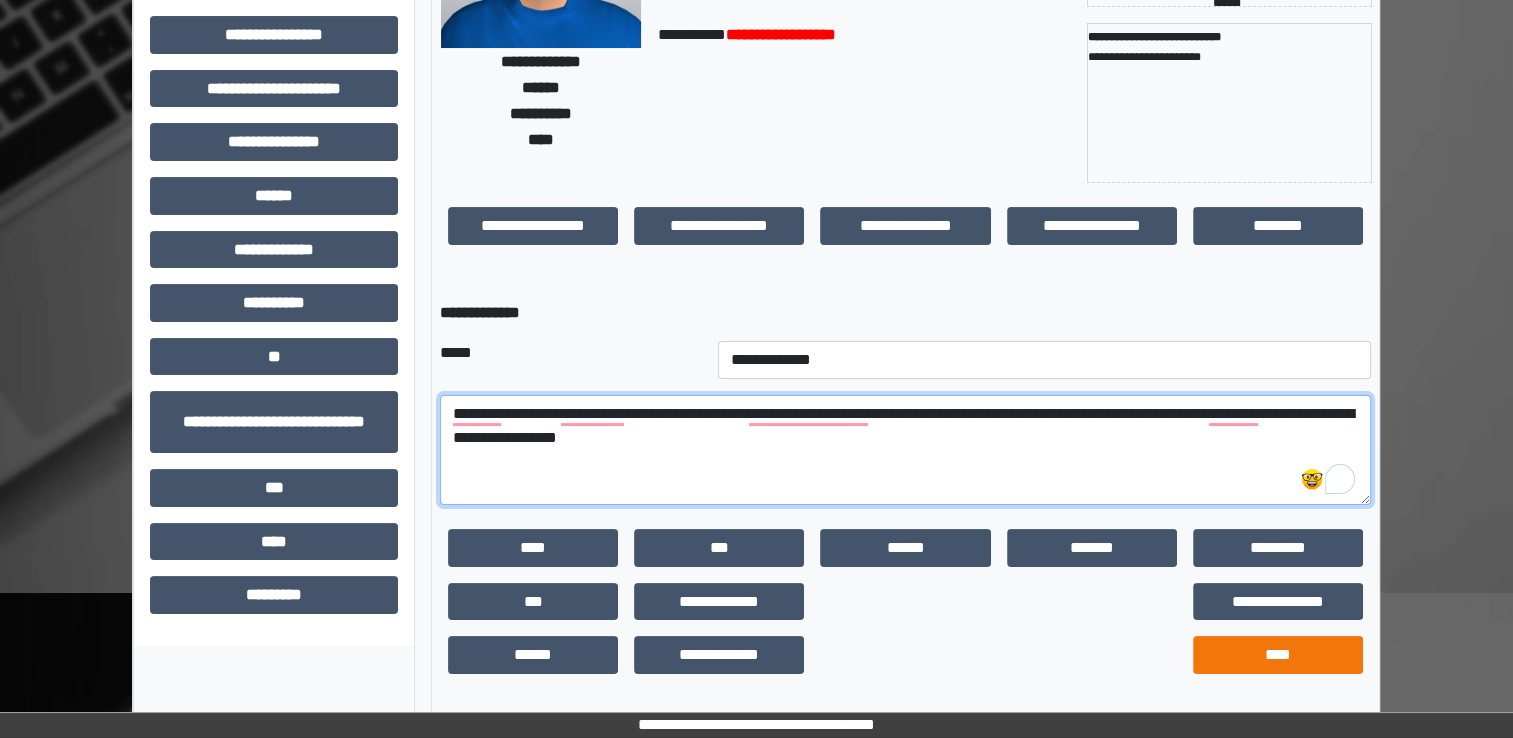 type on "**********" 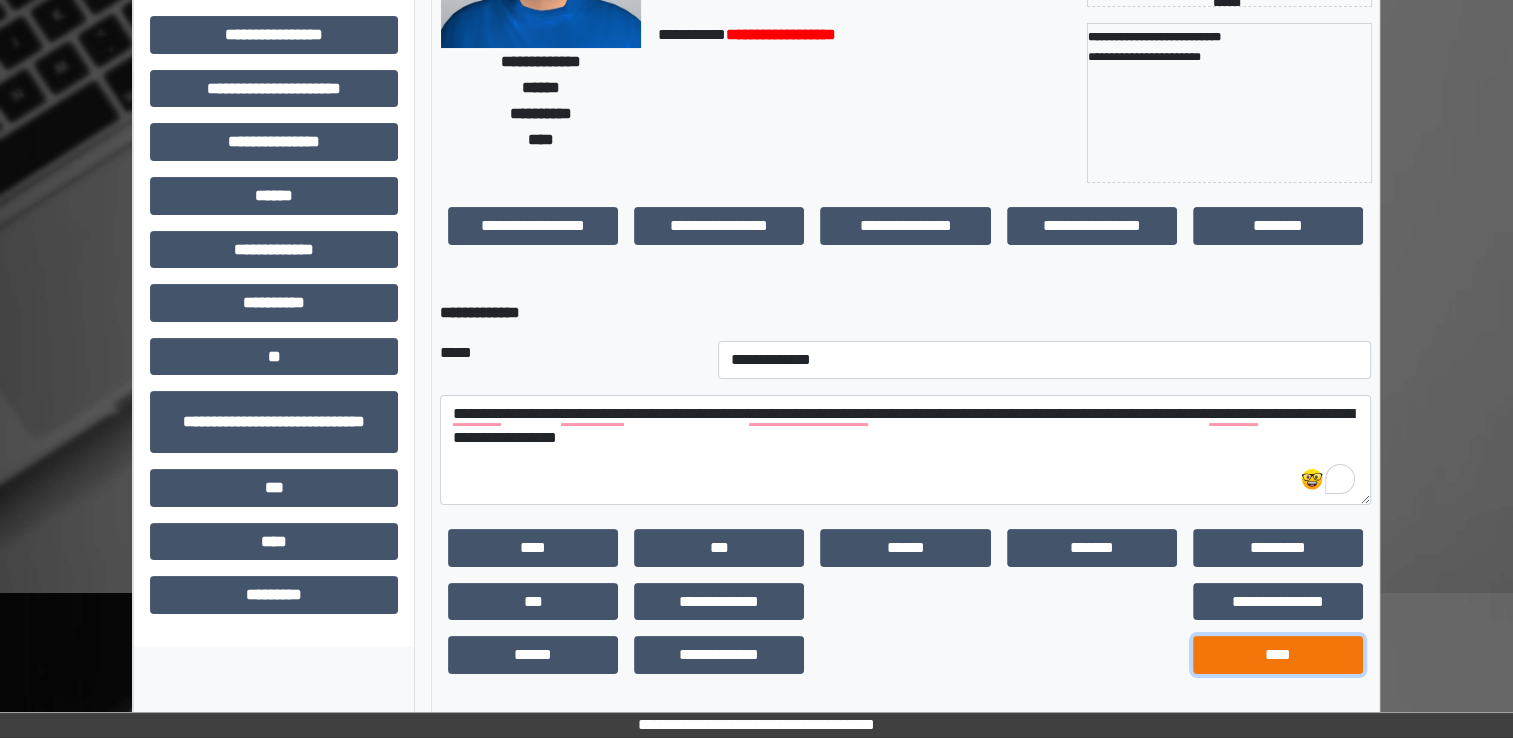 click on "[PASSPORT]" at bounding box center [533, 548] 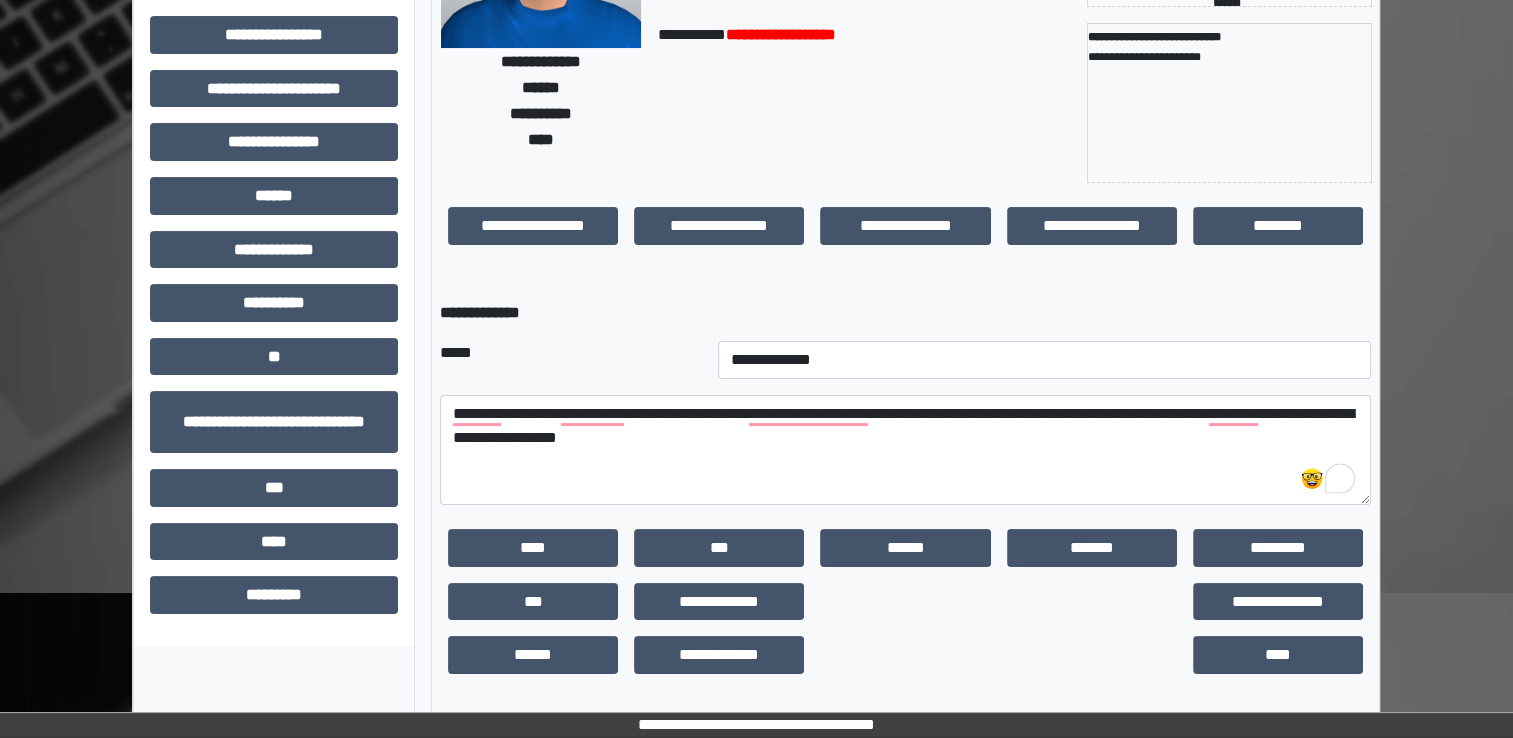 scroll, scrollTop: 184, scrollLeft: 0, axis: vertical 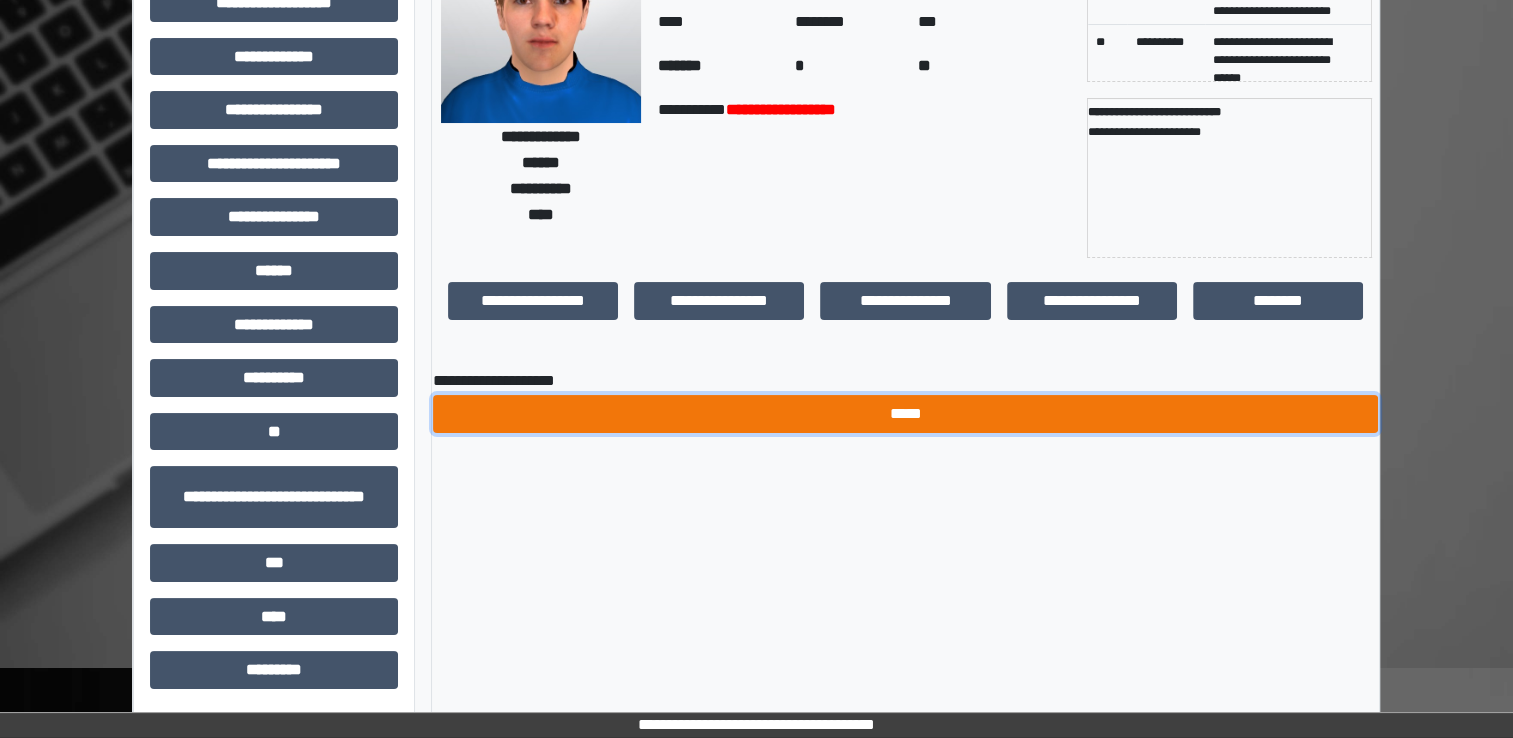 click on "[LAST]" at bounding box center [905, 414] 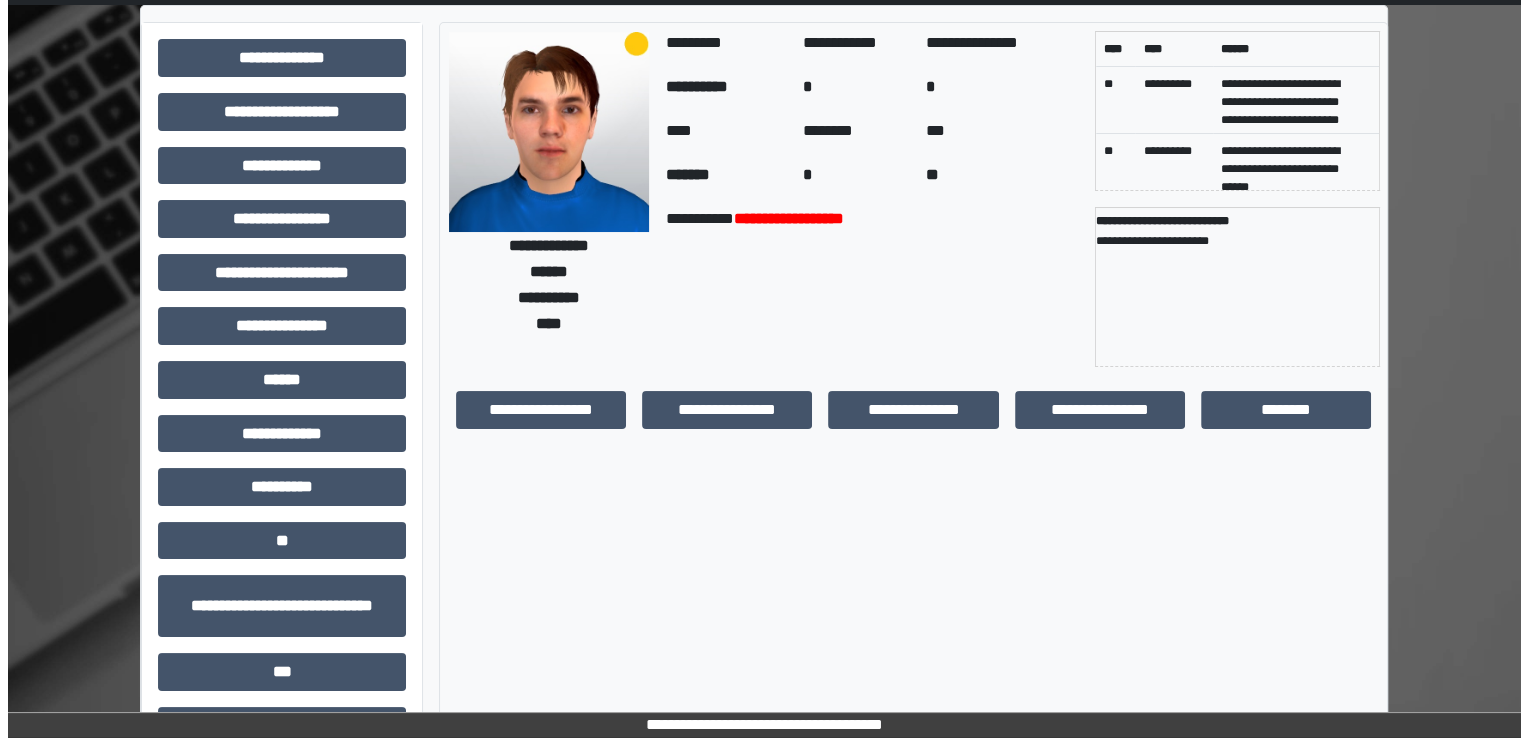 scroll, scrollTop: 0, scrollLeft: 0, axis: both 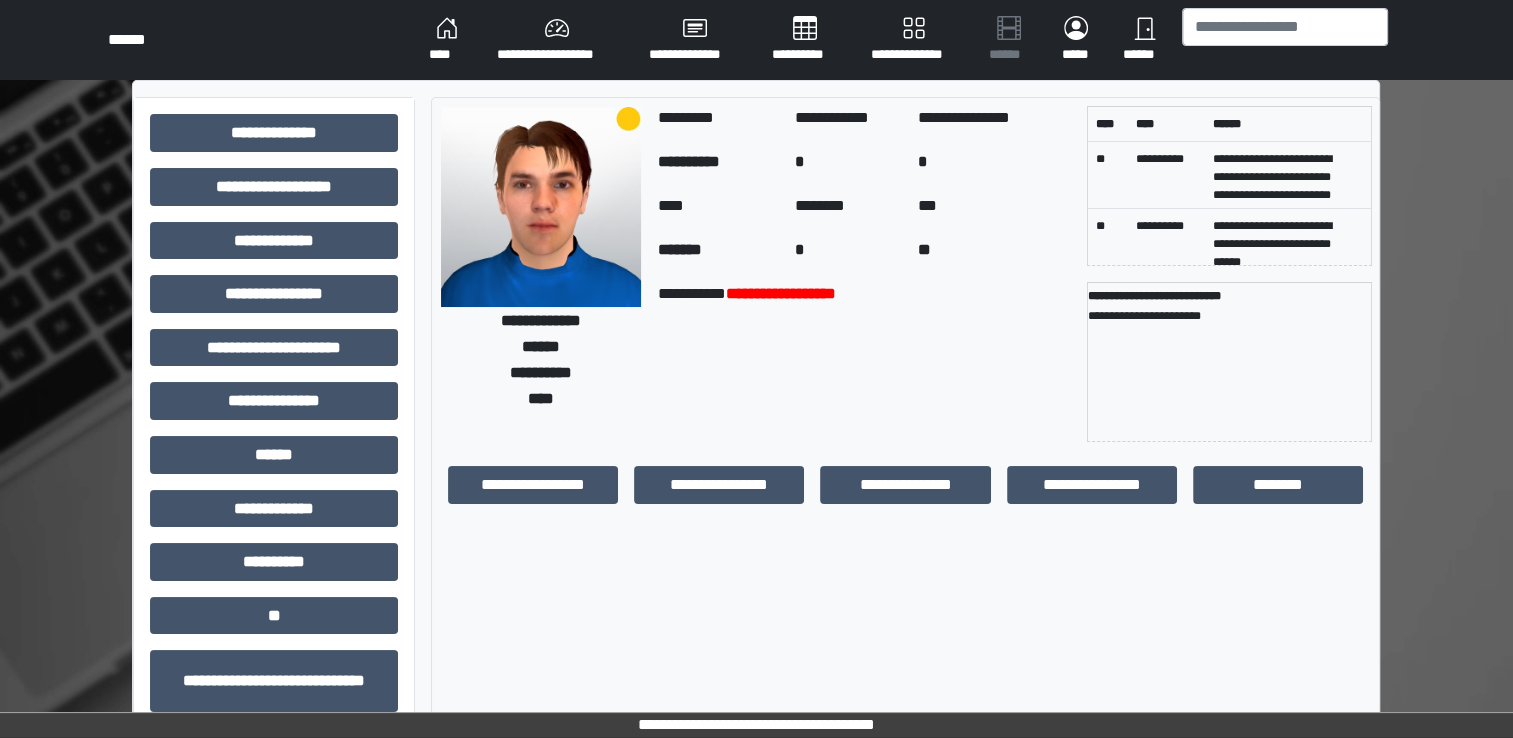 click on "[PASSPORT]" at bounding box center (447, 40) 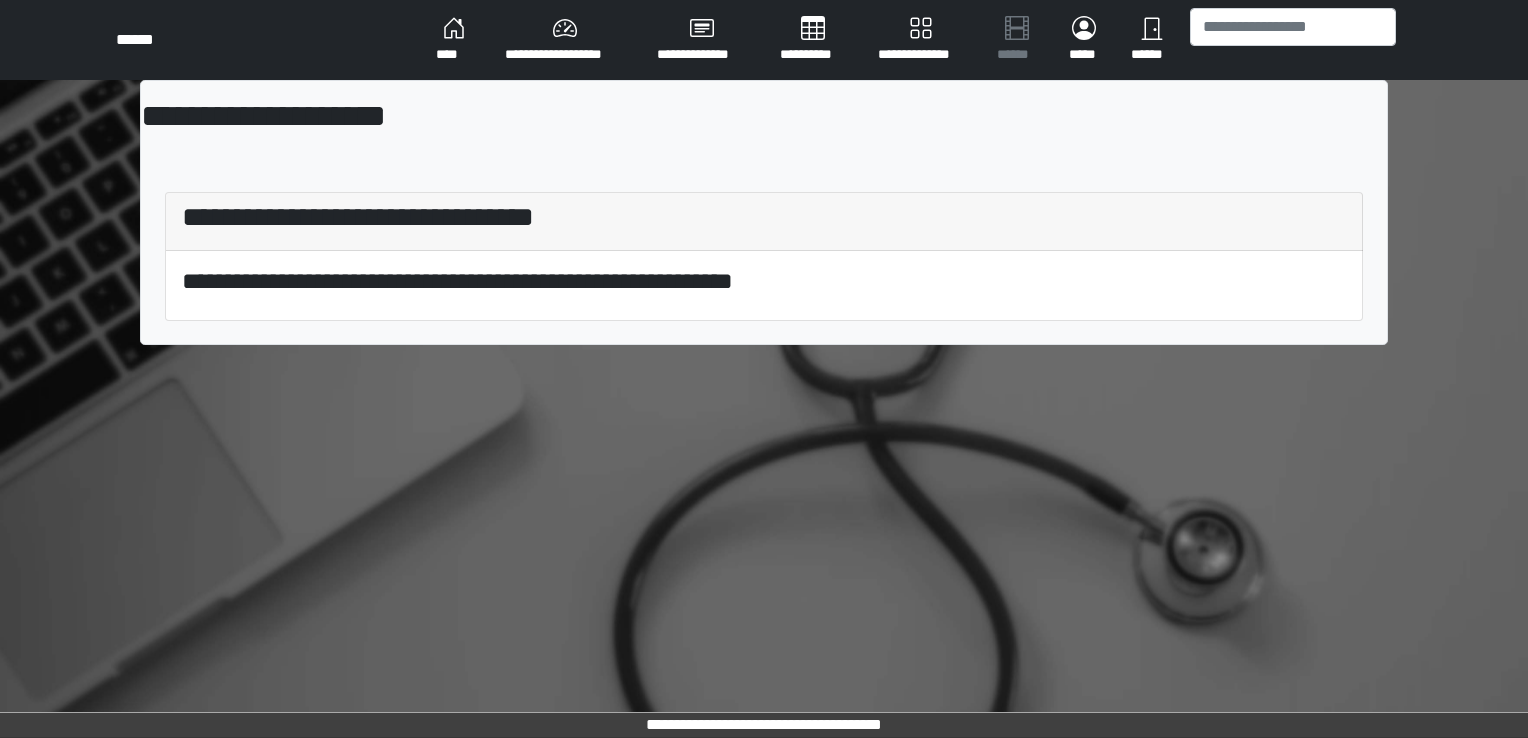click on "[PASSPORT]" at bounding box center (454, 40) 